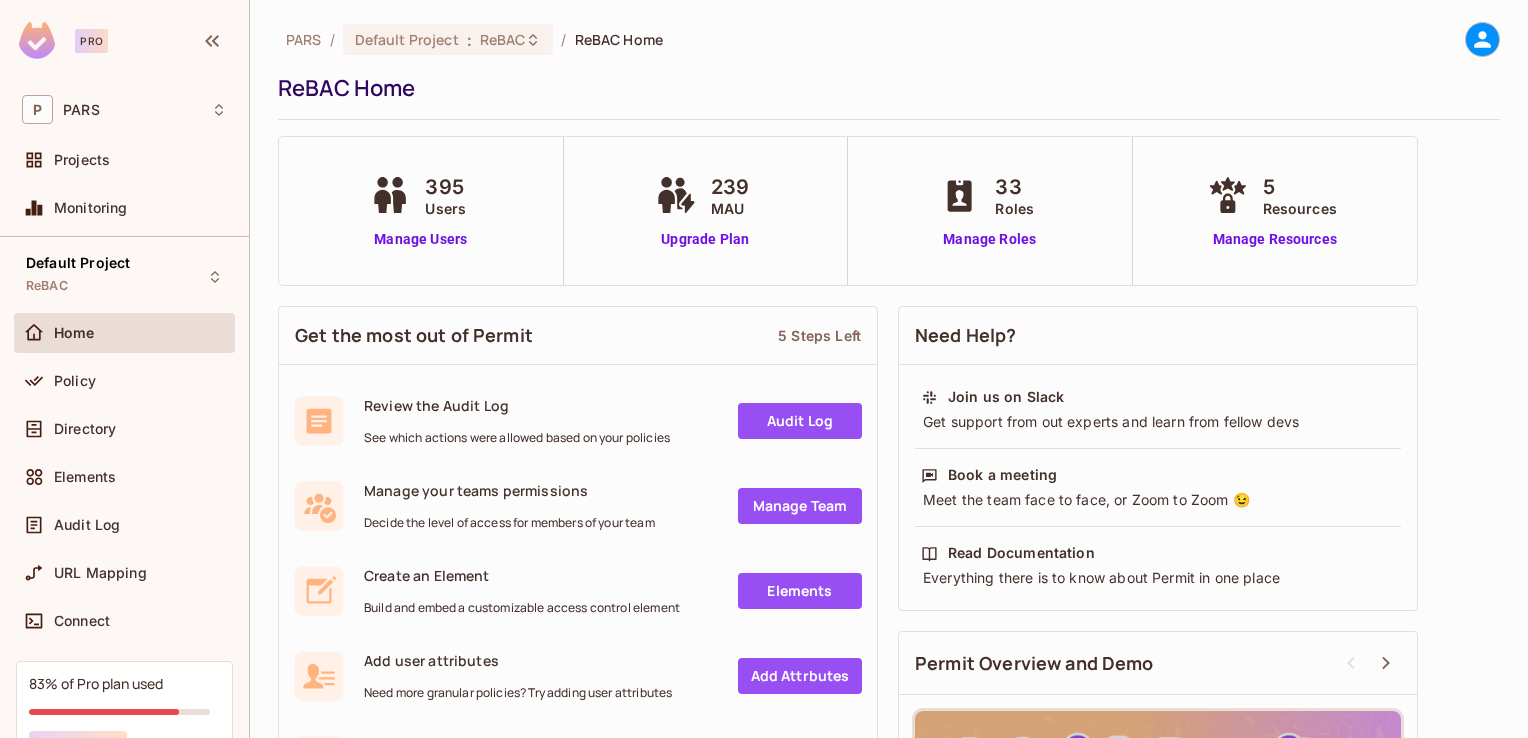 scroll, scrollTop: 0, scrollLeft: 0, axis: both 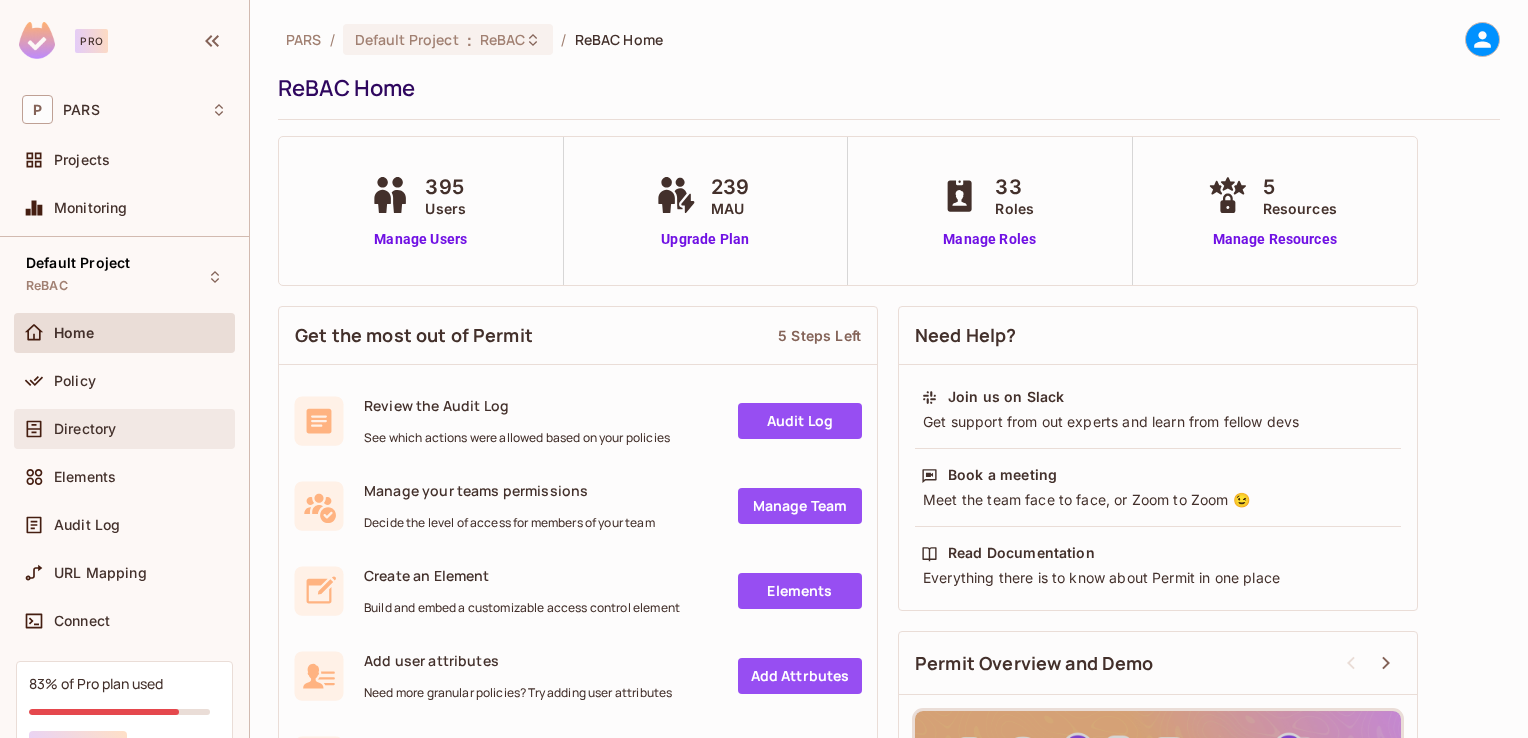 click on "Directory" at bounding box center (85, 429) 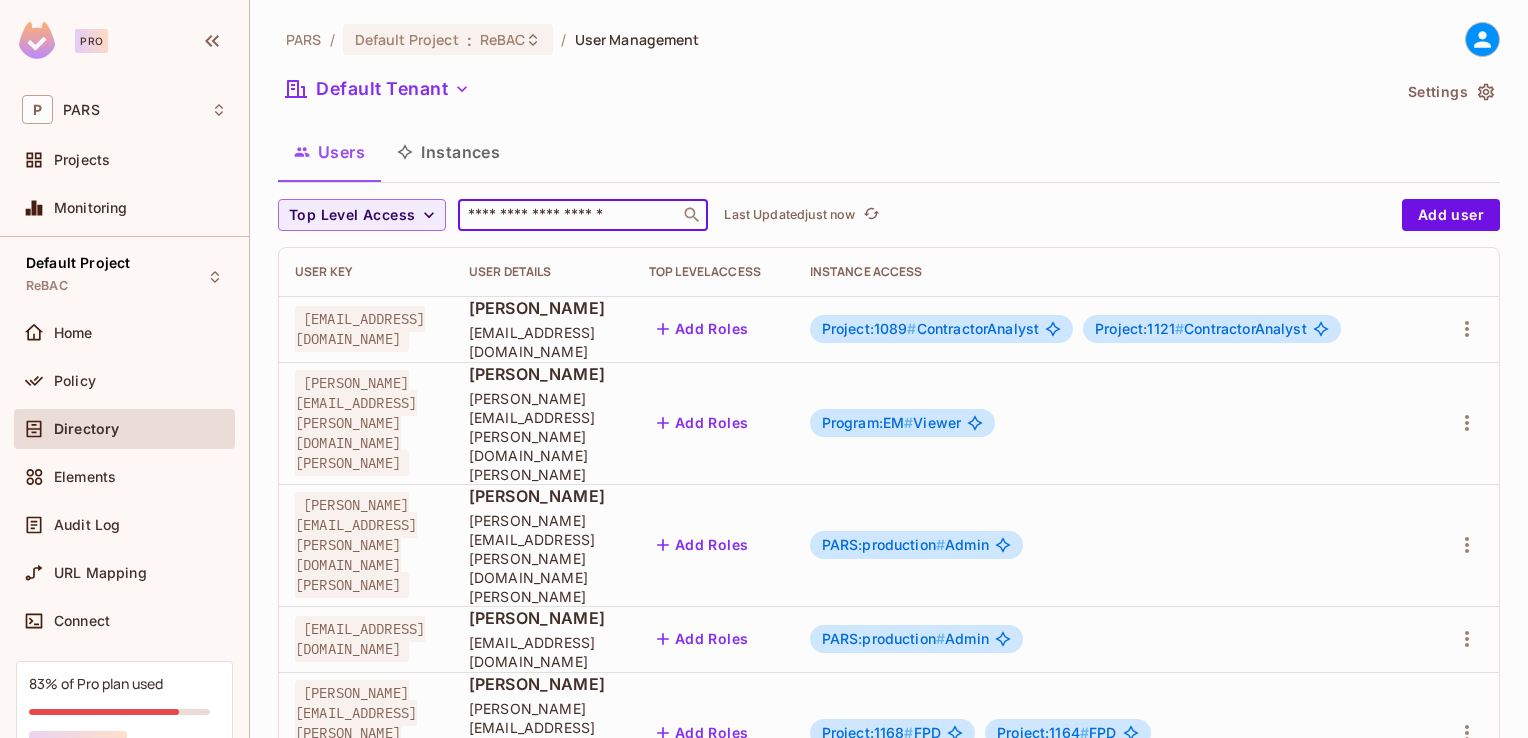 click at bounding box center (569, 215) 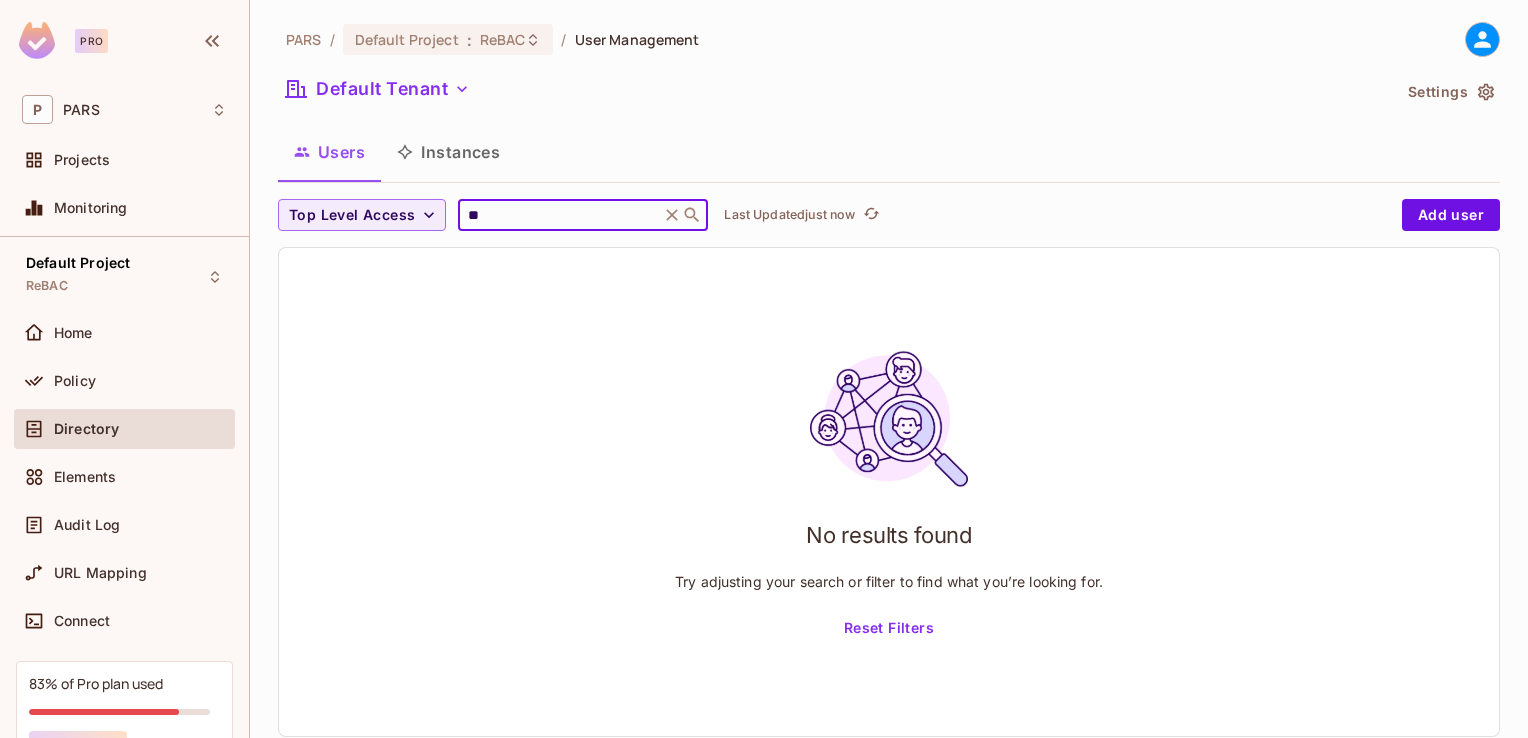 type on "*" 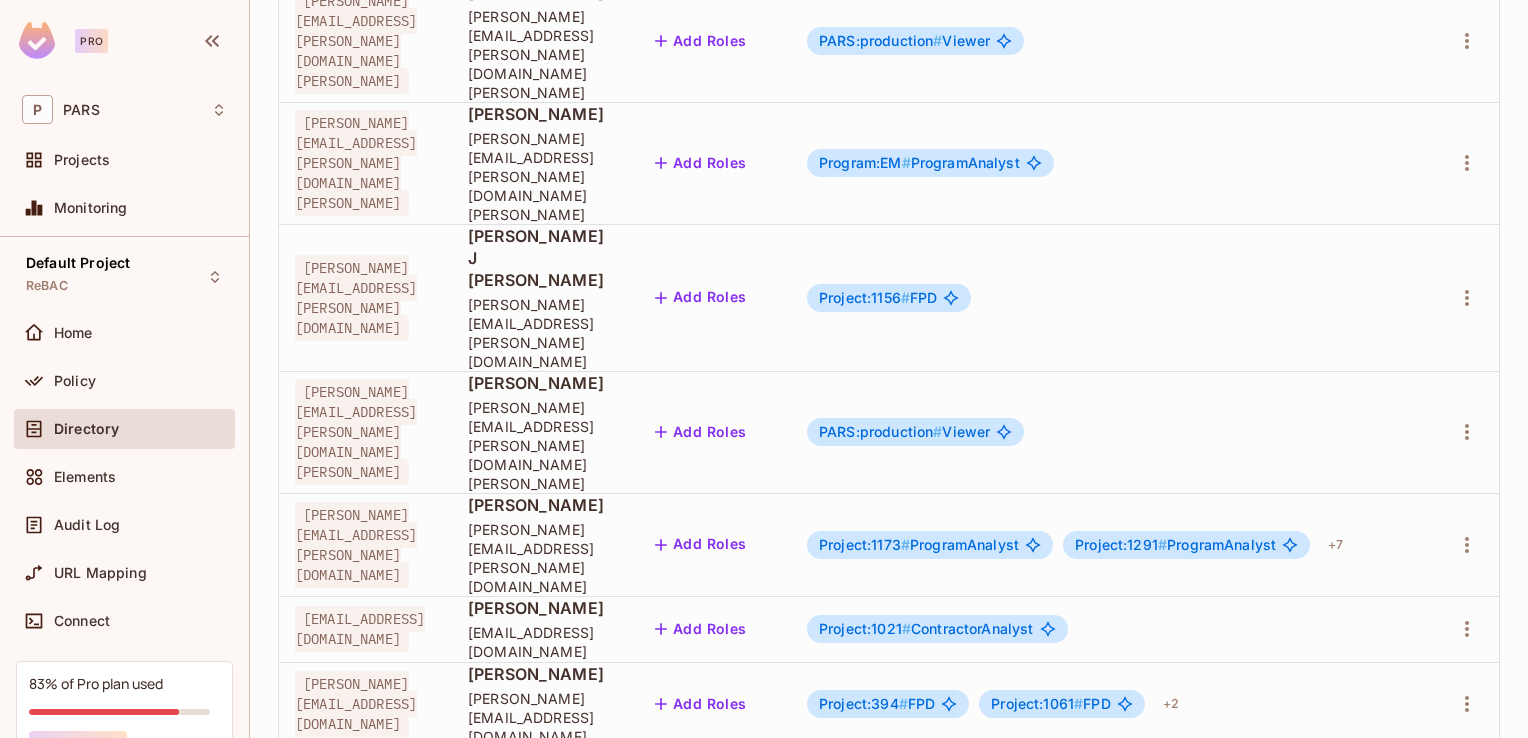 scroll, scrollTop: 0, scrollLeft: 0, axis: both 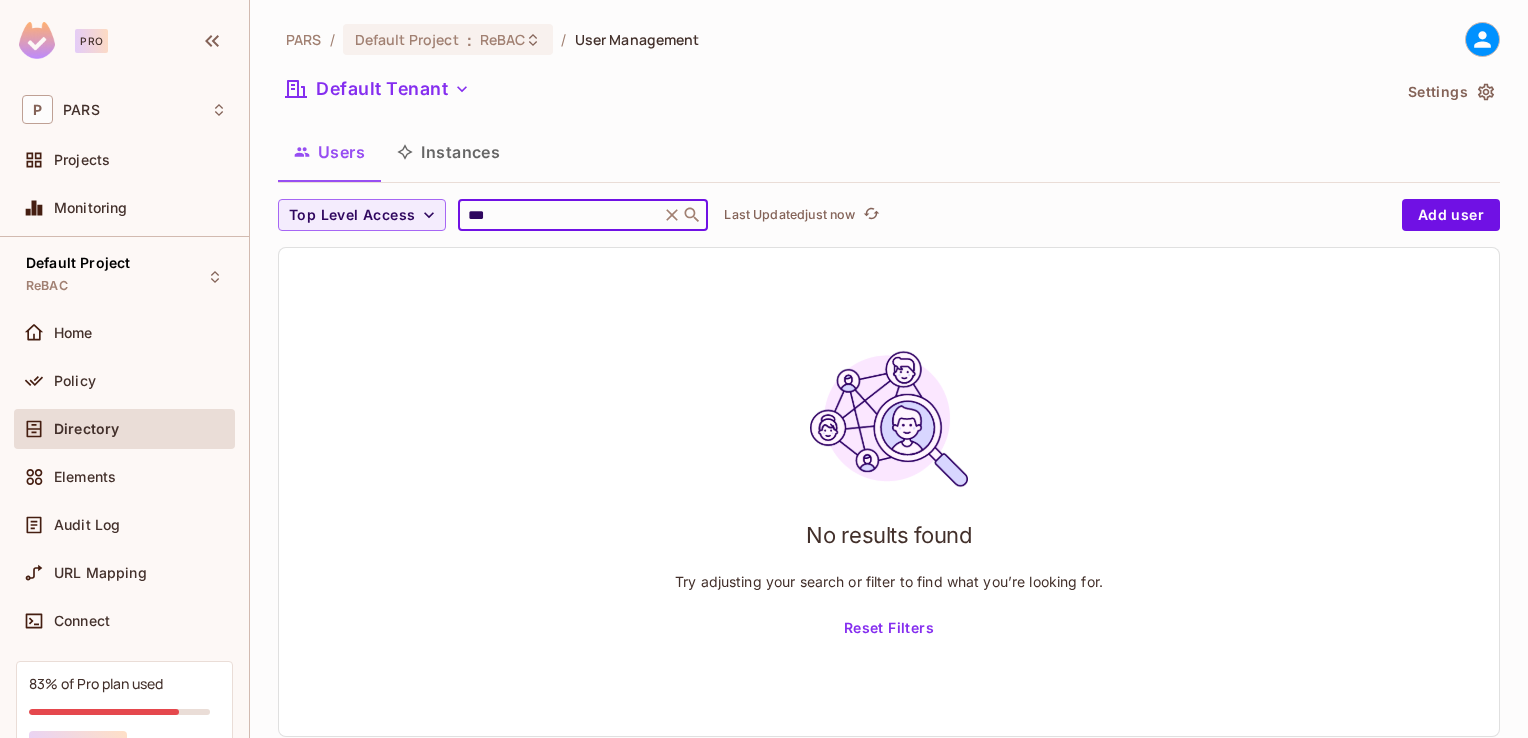 type on "***" 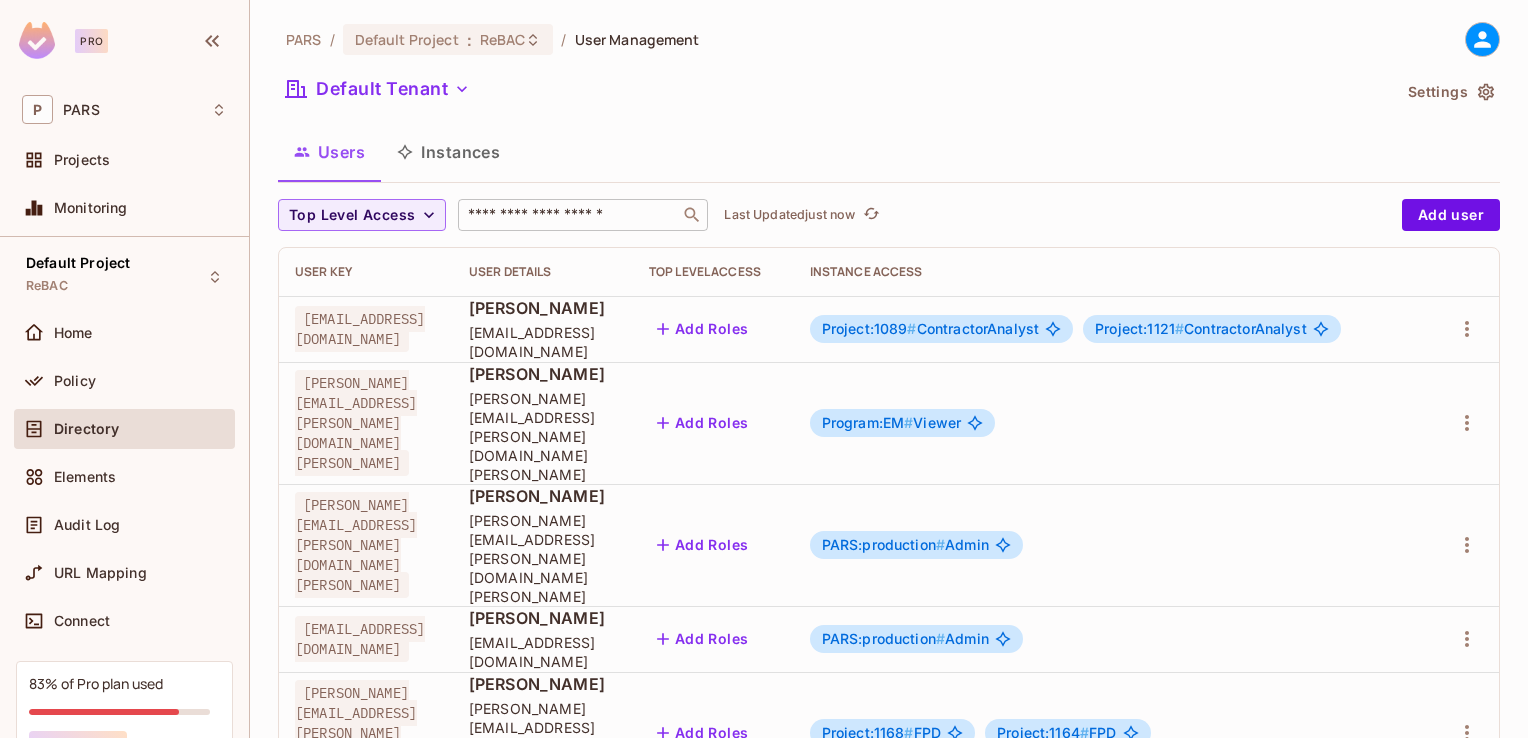 click at bounding box center [569, 215] 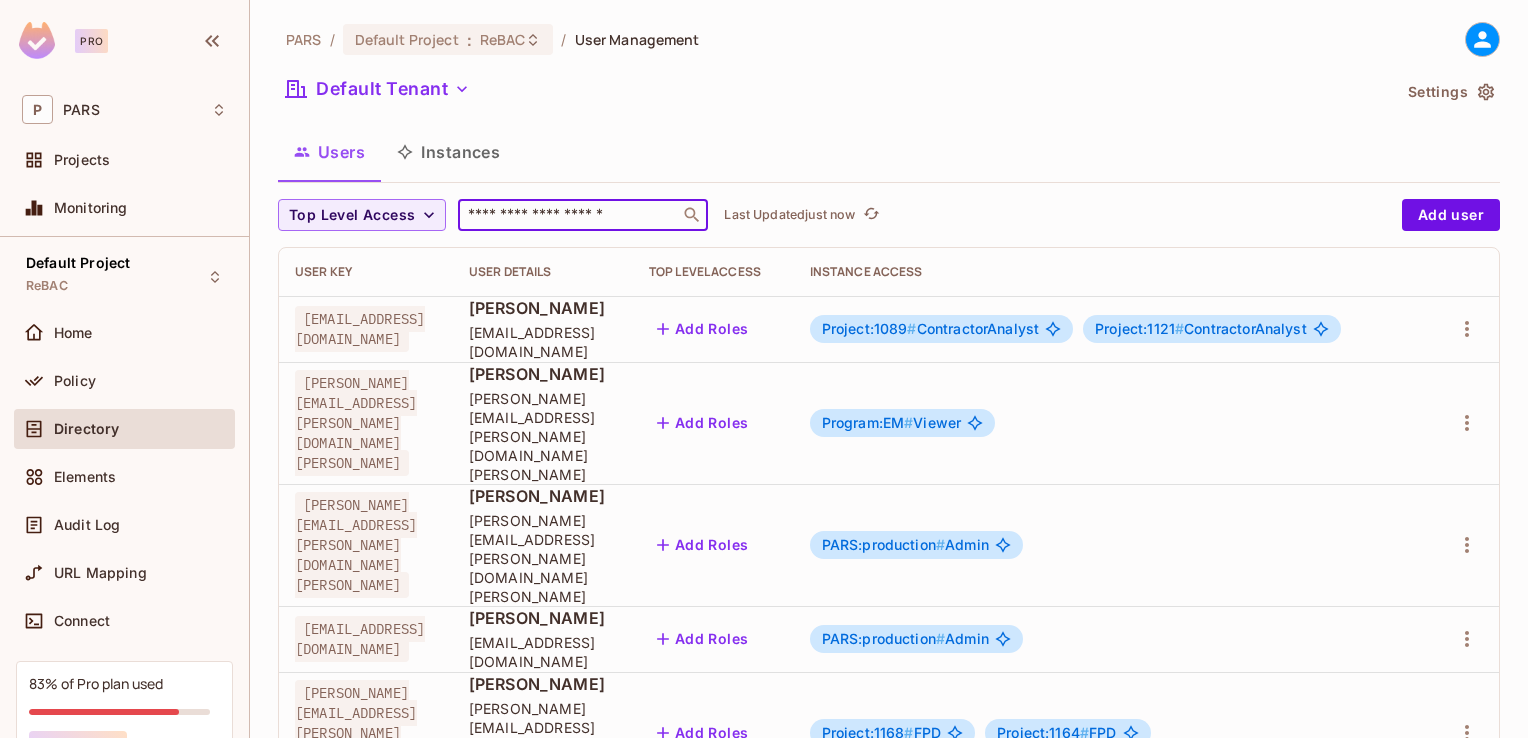 paste on "**********" 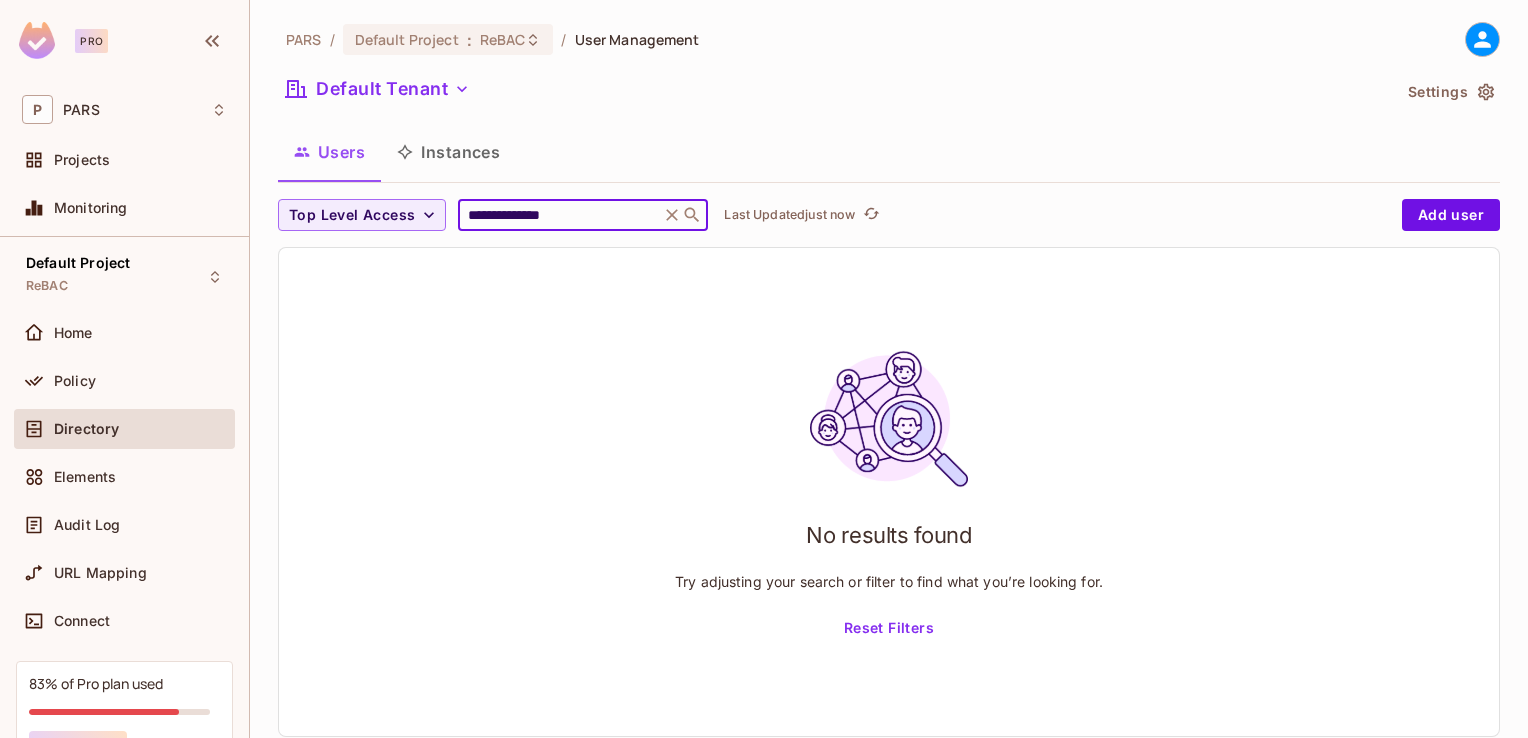 type on "**********" 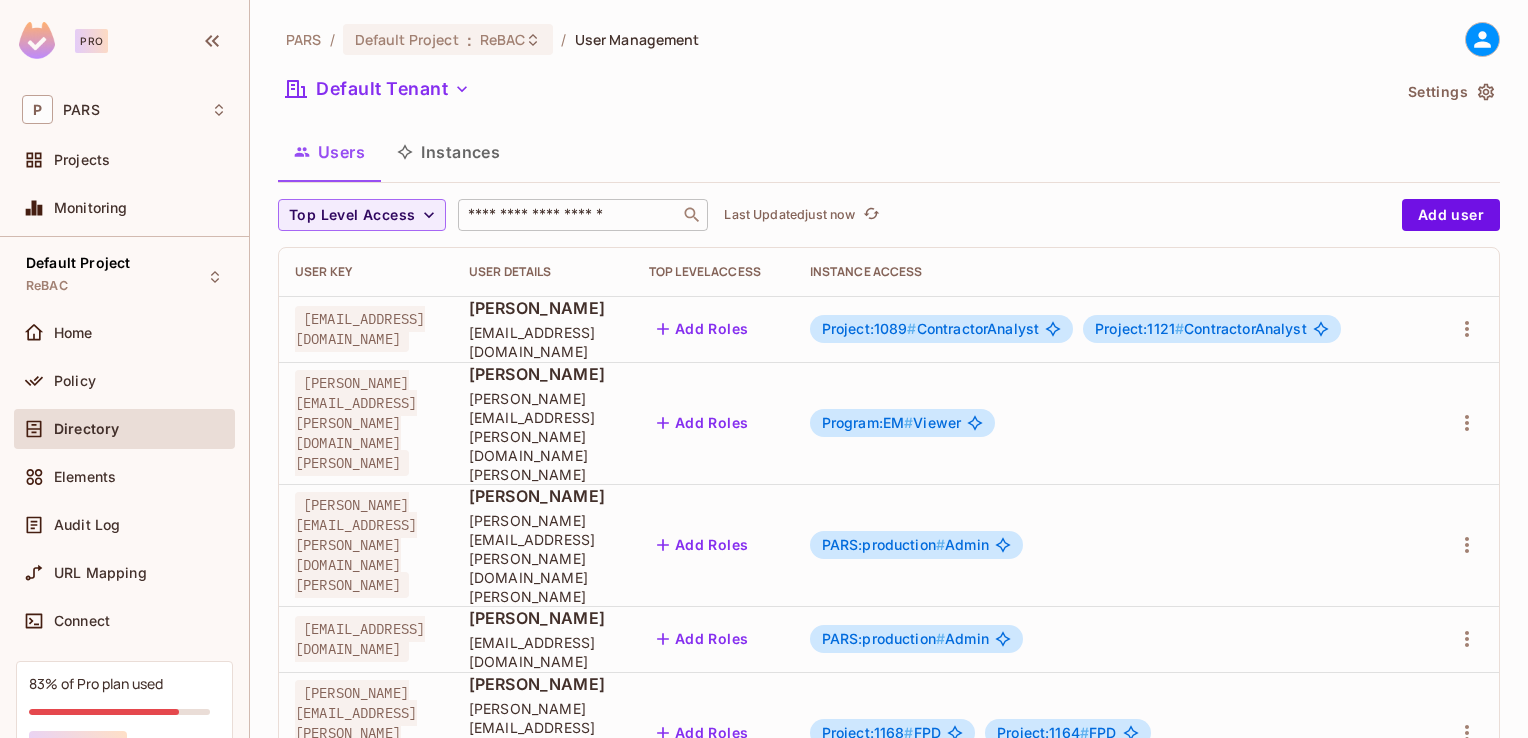 click at bounding box center (569, 215) 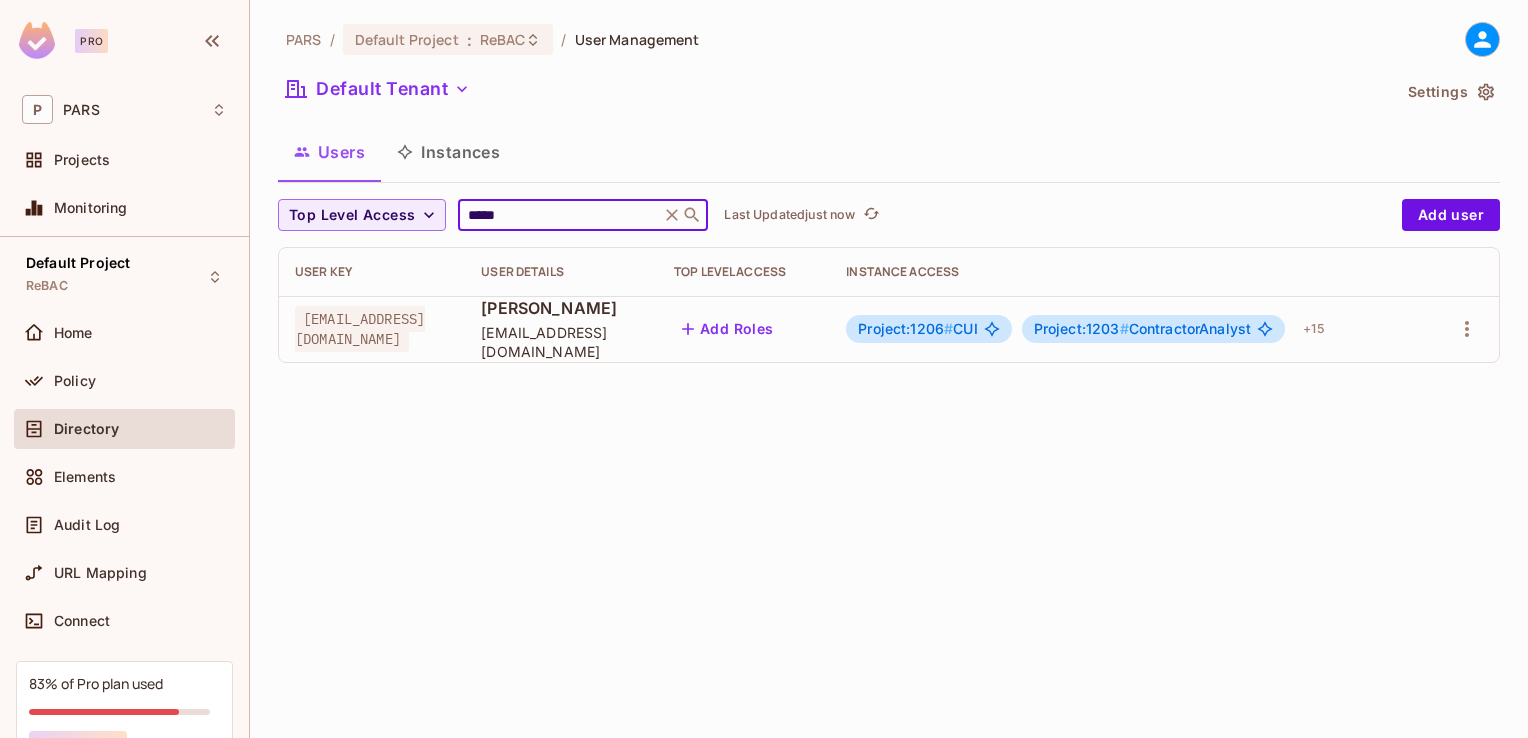 type on "*****" 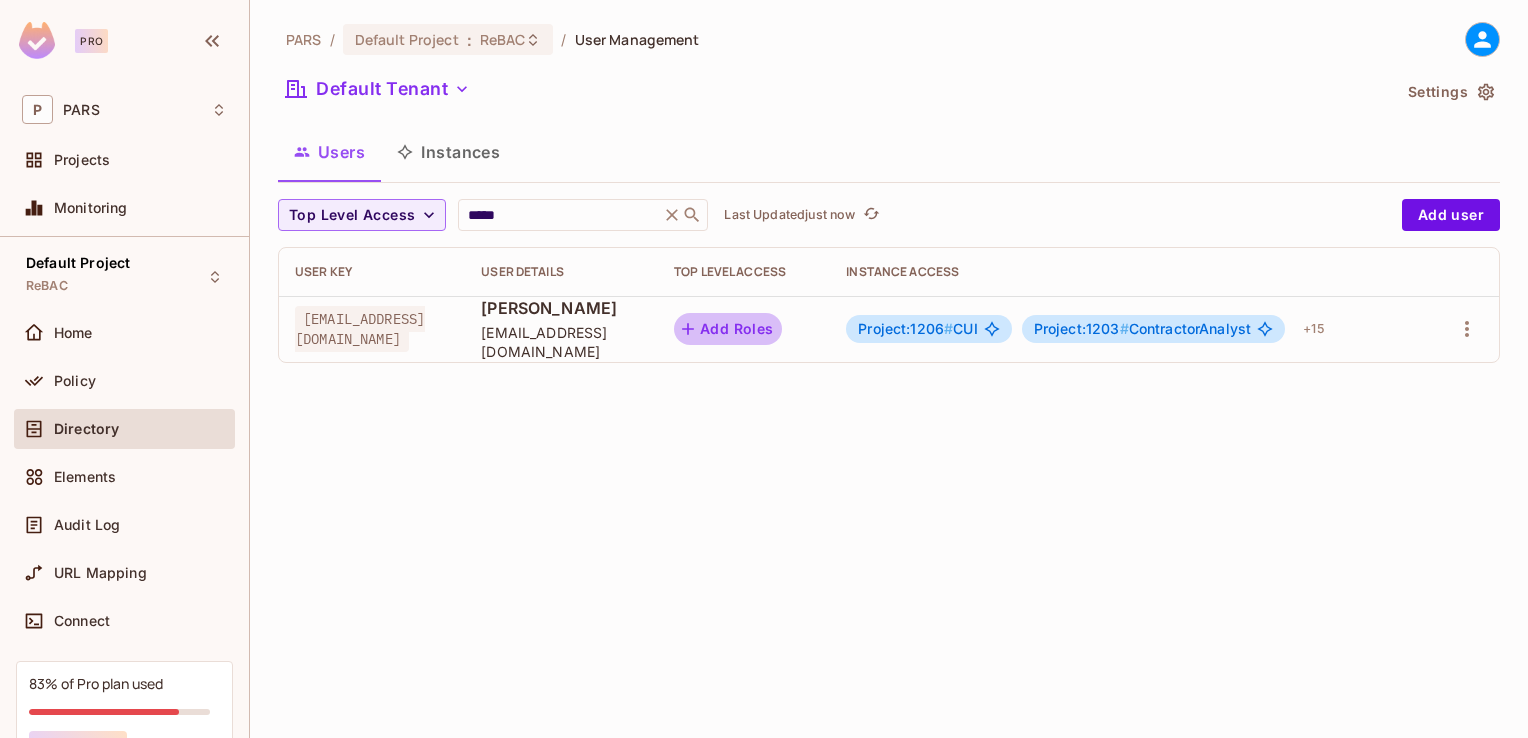 click on "Add Roles" at bounding box center (728, 329) 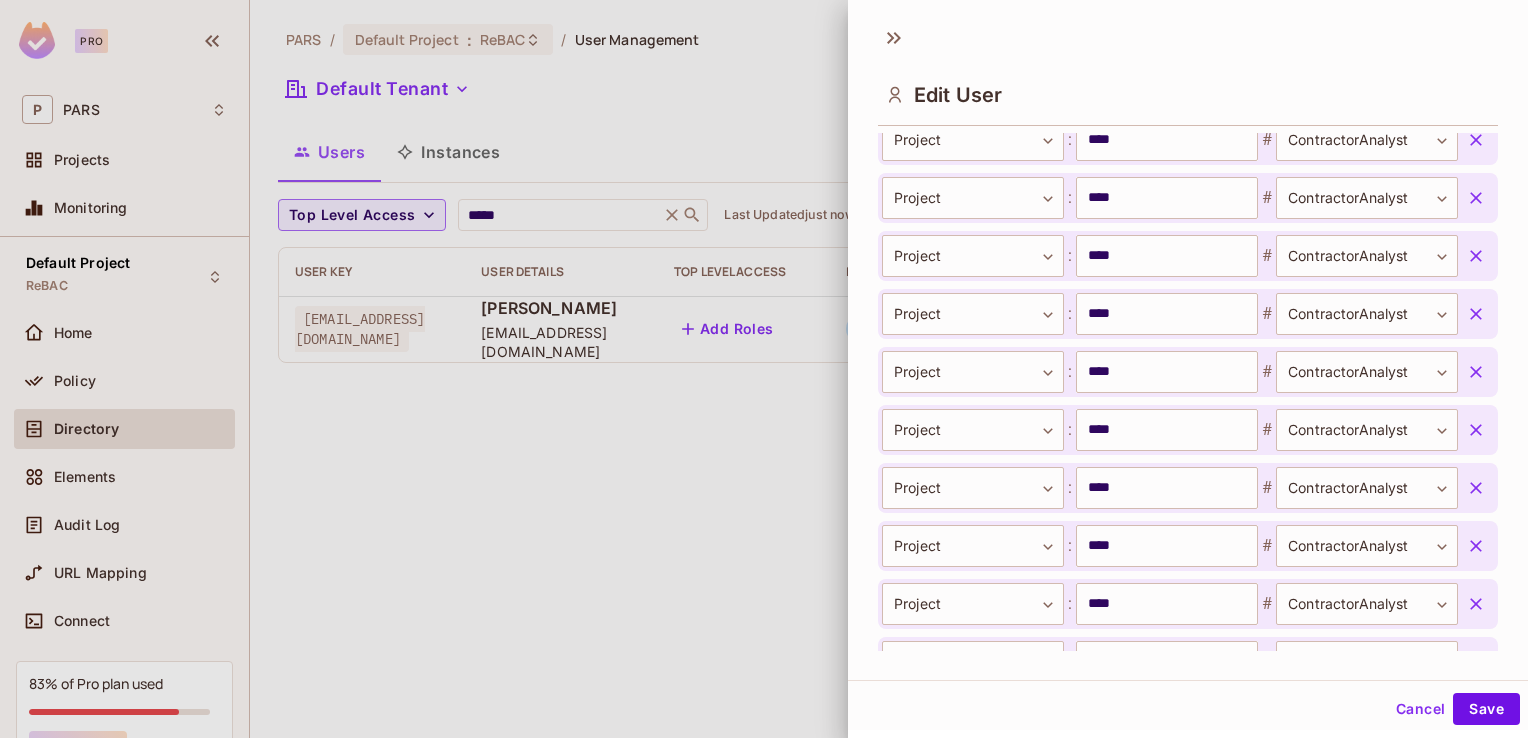 scroll, scrollTop: 1311, scrollLeft: 0, axis: vertical 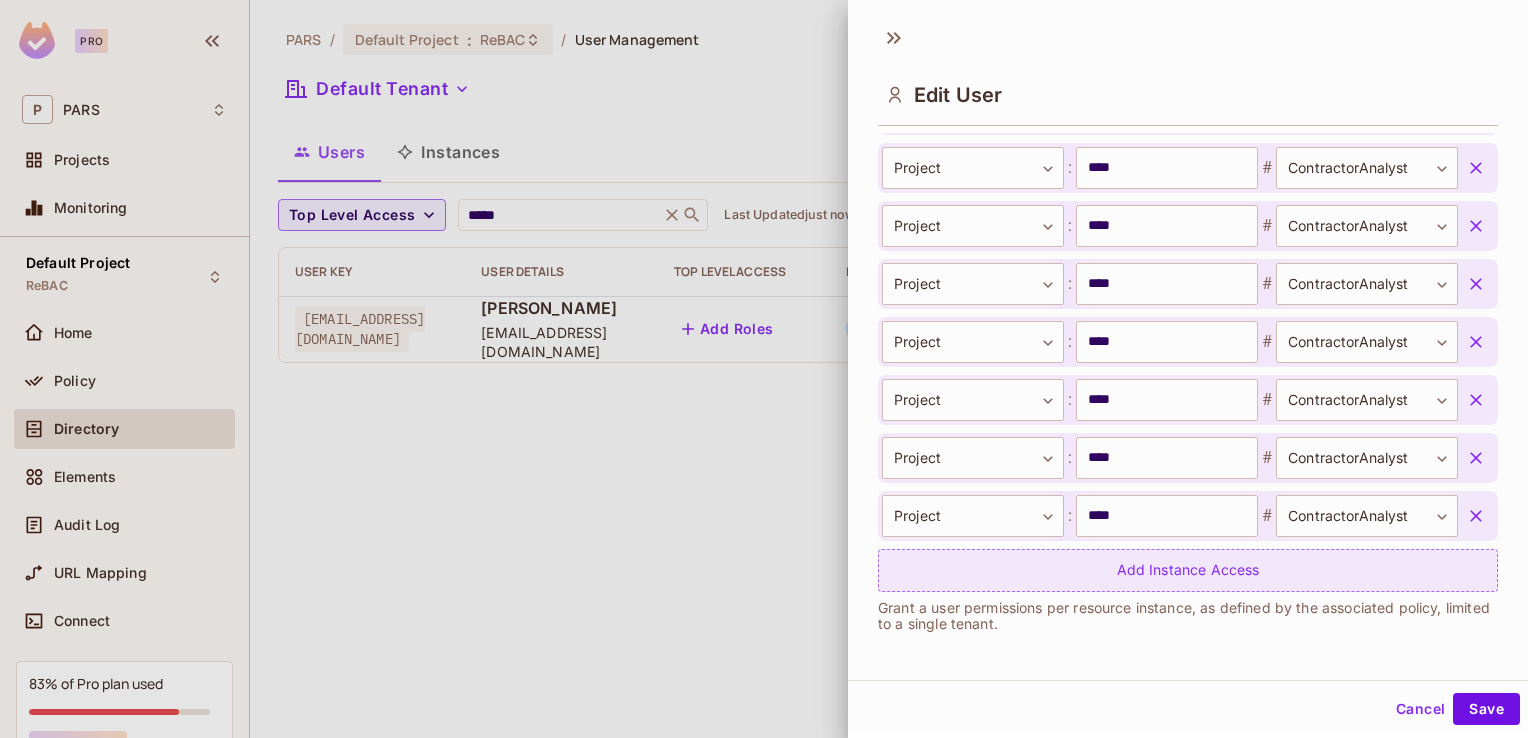 click on "Add Instance Access" at bounding box center (1188, 570) 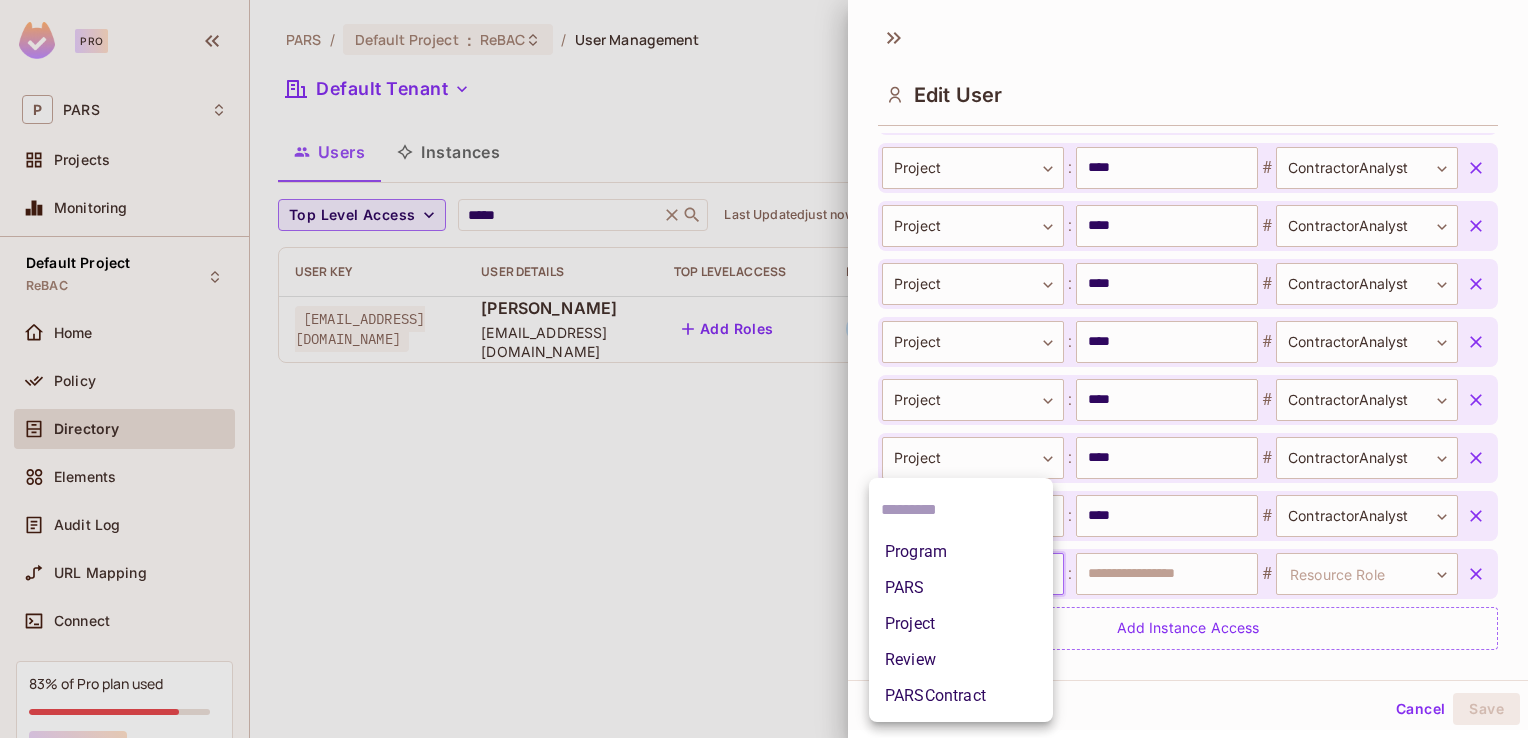 click on "**********" at bounding box center [764, 369] 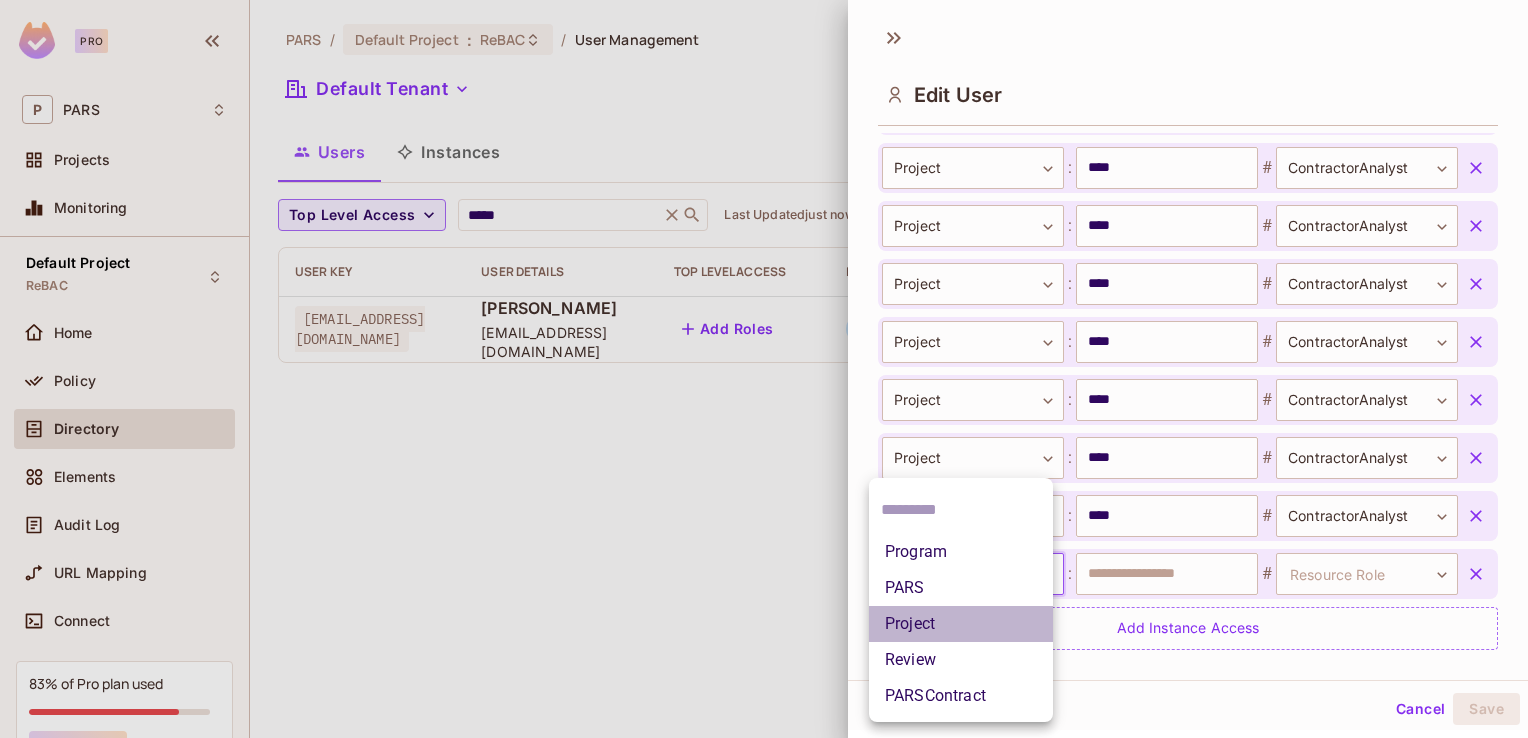 click on "Project" at bounding box center (961, 624) 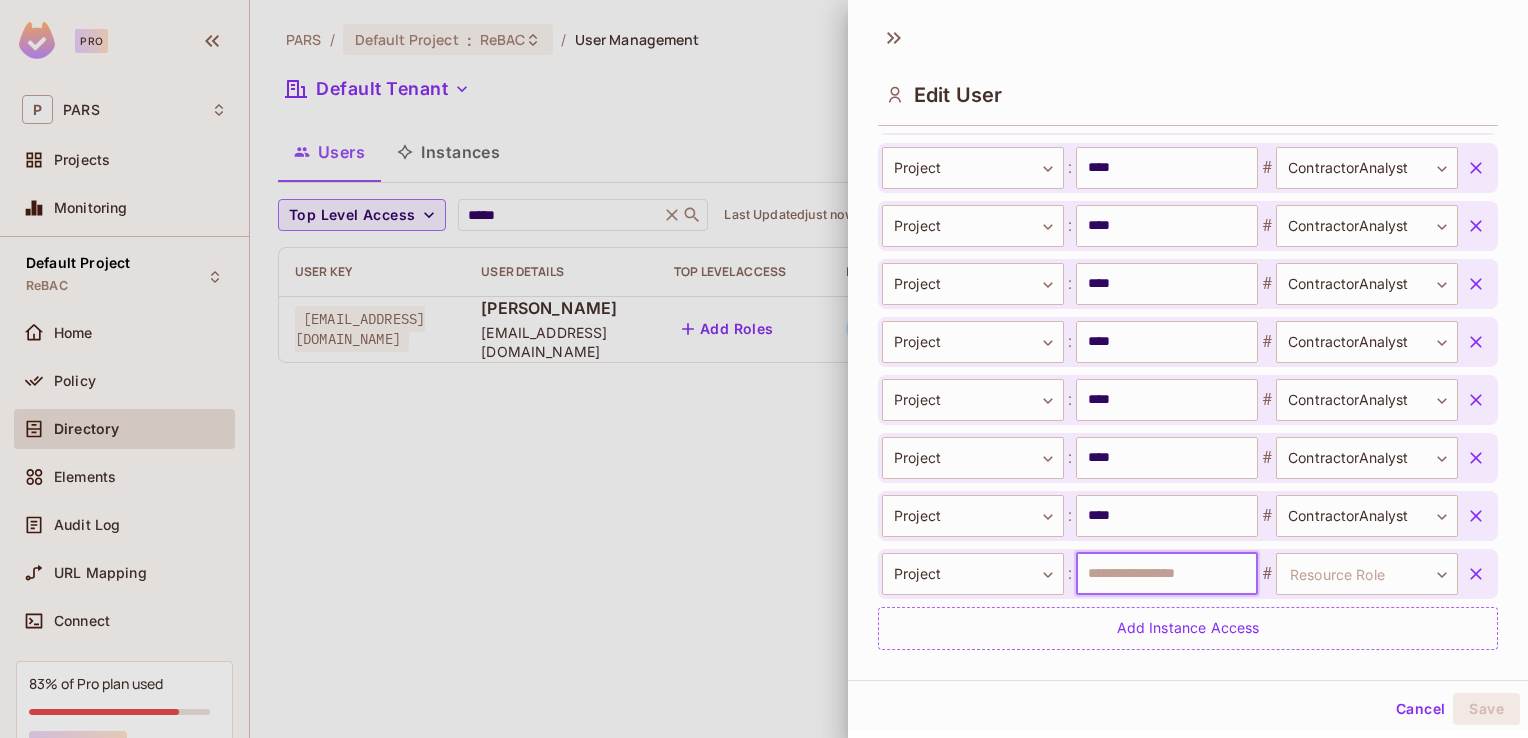 click at bounding box center (1167, 574) 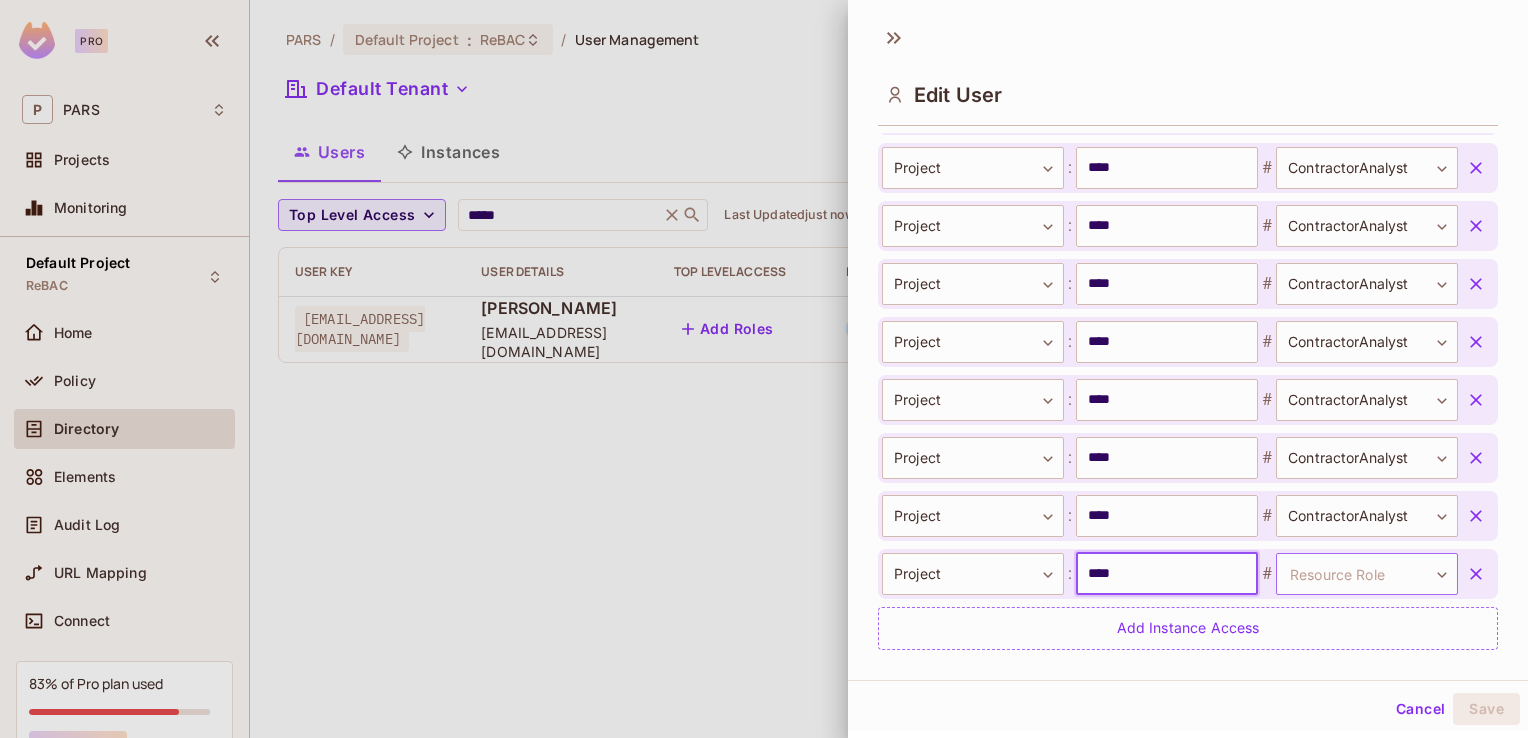 type on "****" 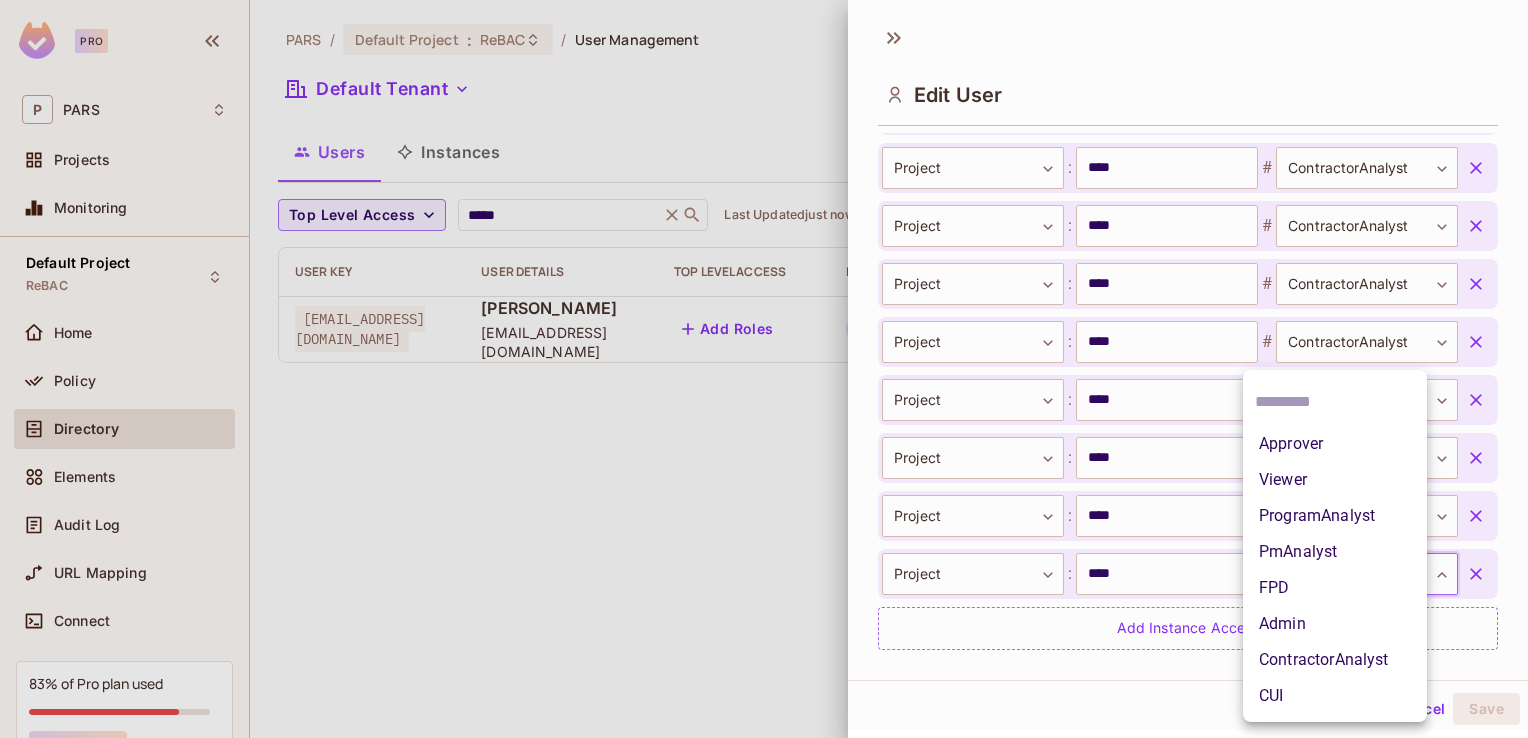 click on "**********" at bounding box center (764, 369) 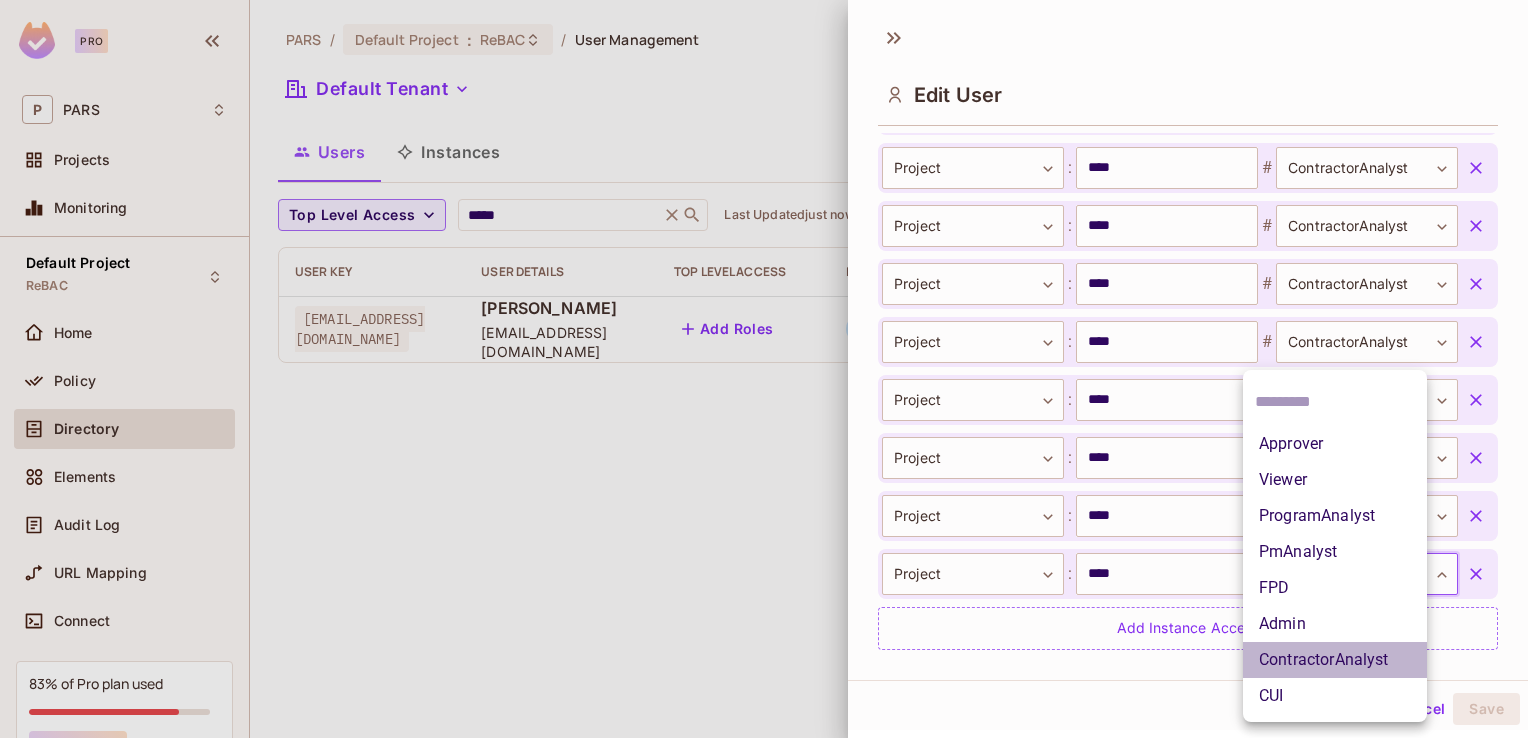 click on "ContractorAnalyst" at bounding box center [1335, 660] 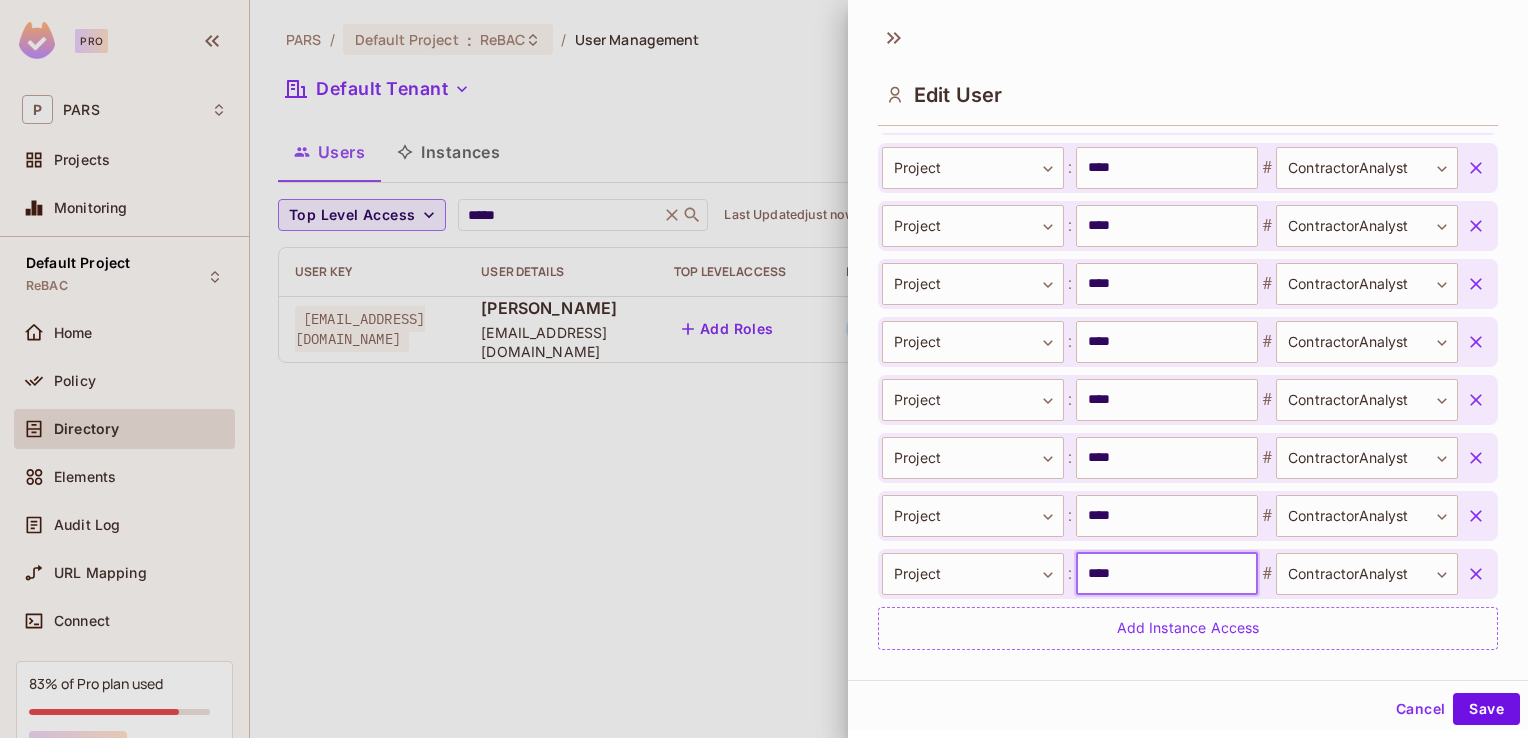 click on "****" at bounding box center (1167, 574) 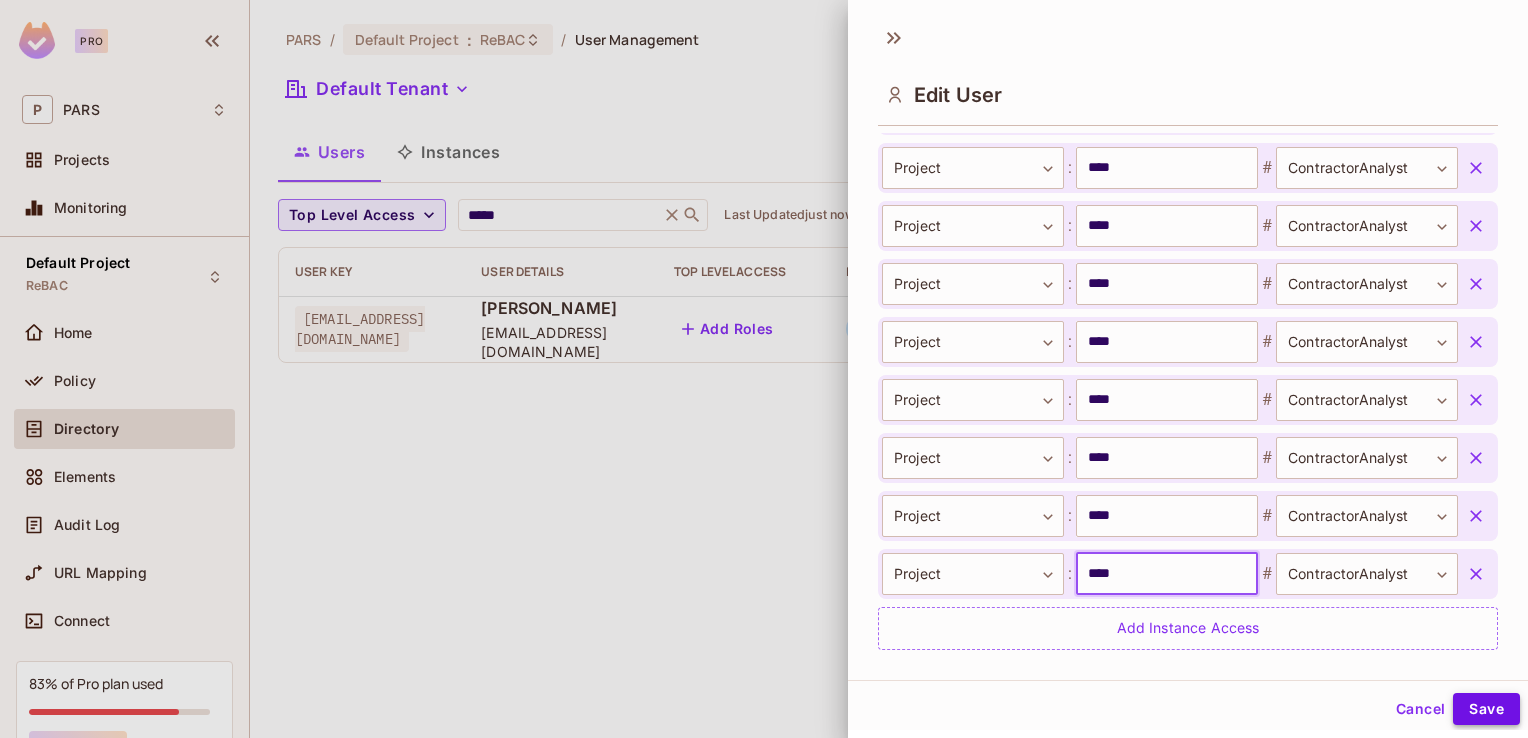 type on "****" 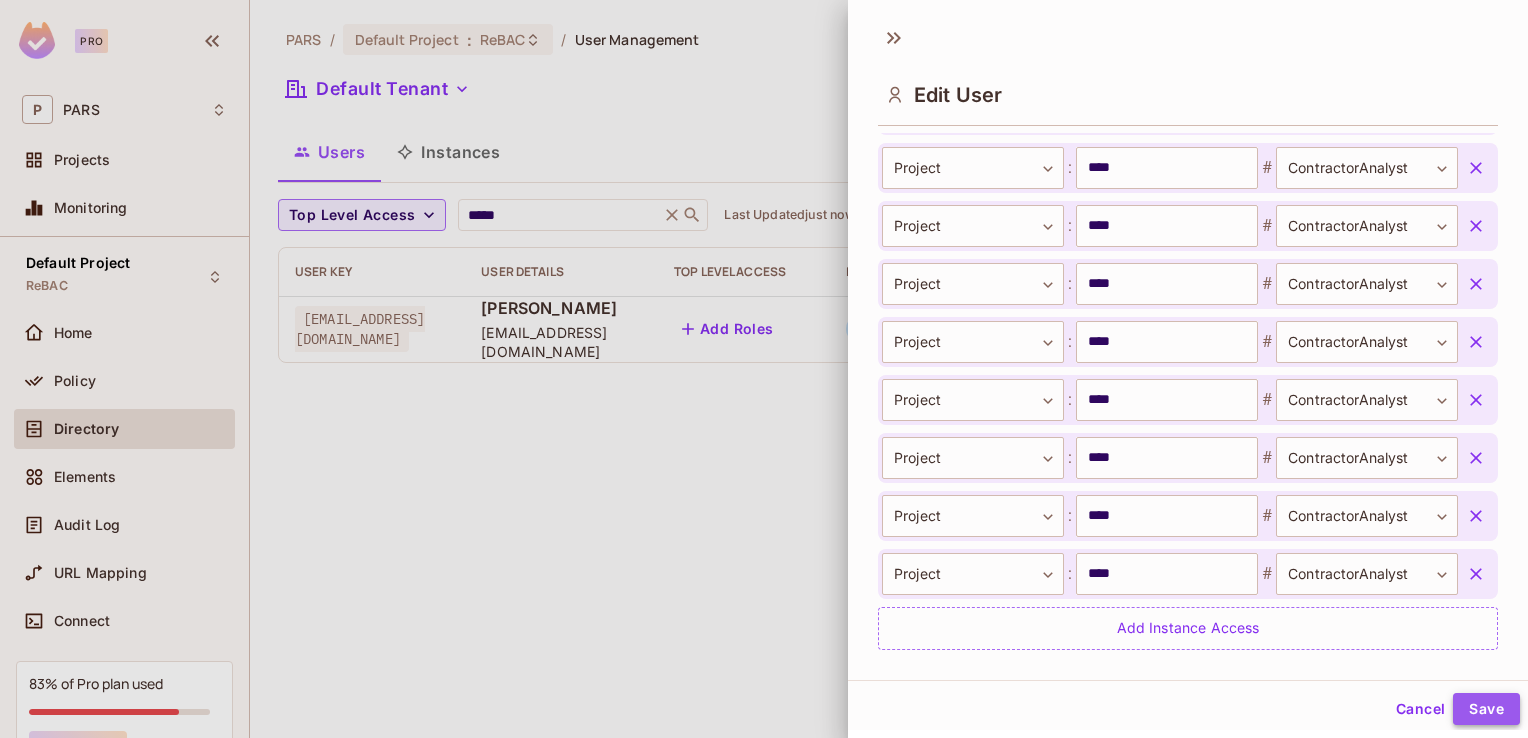 click on "Save" at bounding box center [1486, 709] 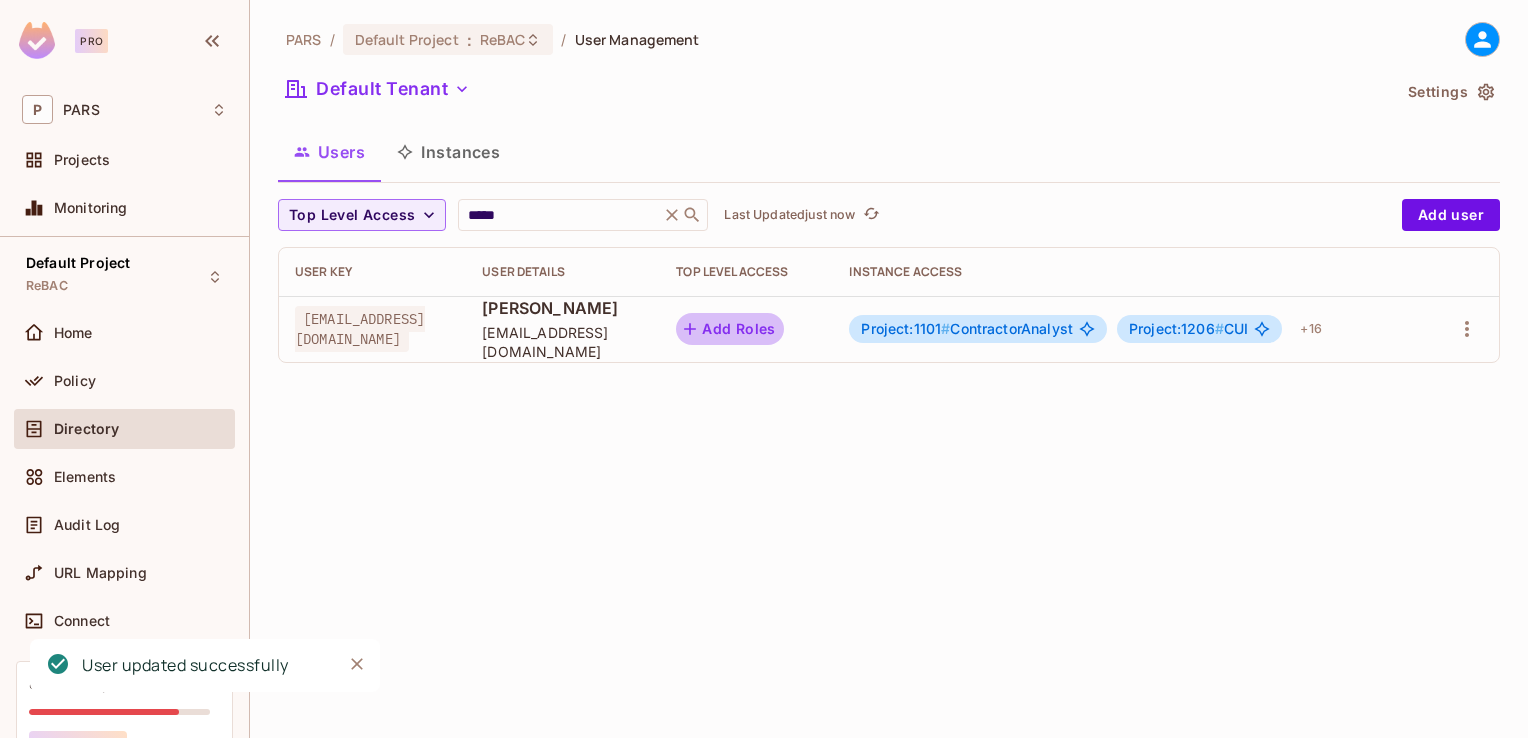 click on "Add Roles" at bounding box center (730, 329) 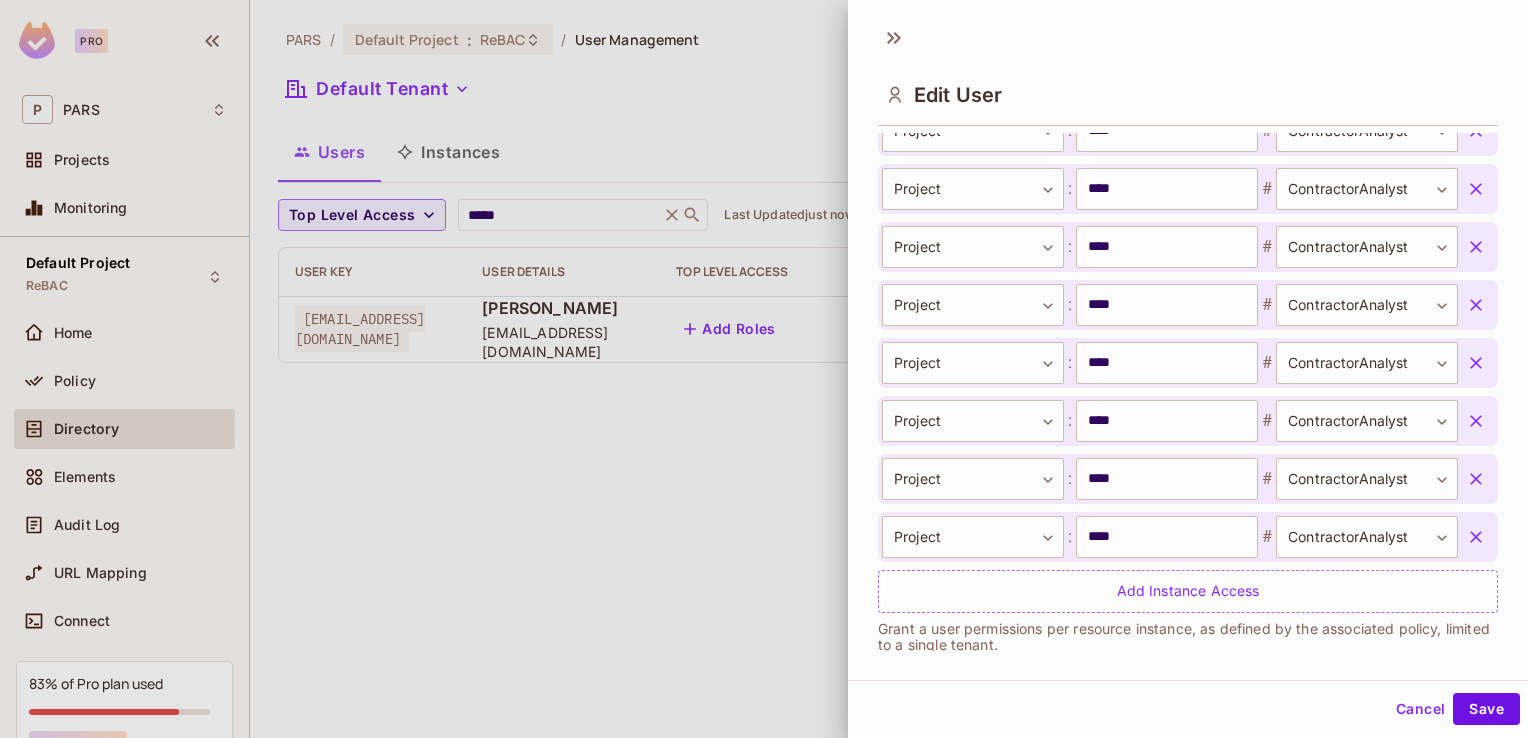 scroll, scrollTop: 1351, scrollLeft: 0, axis: vertical 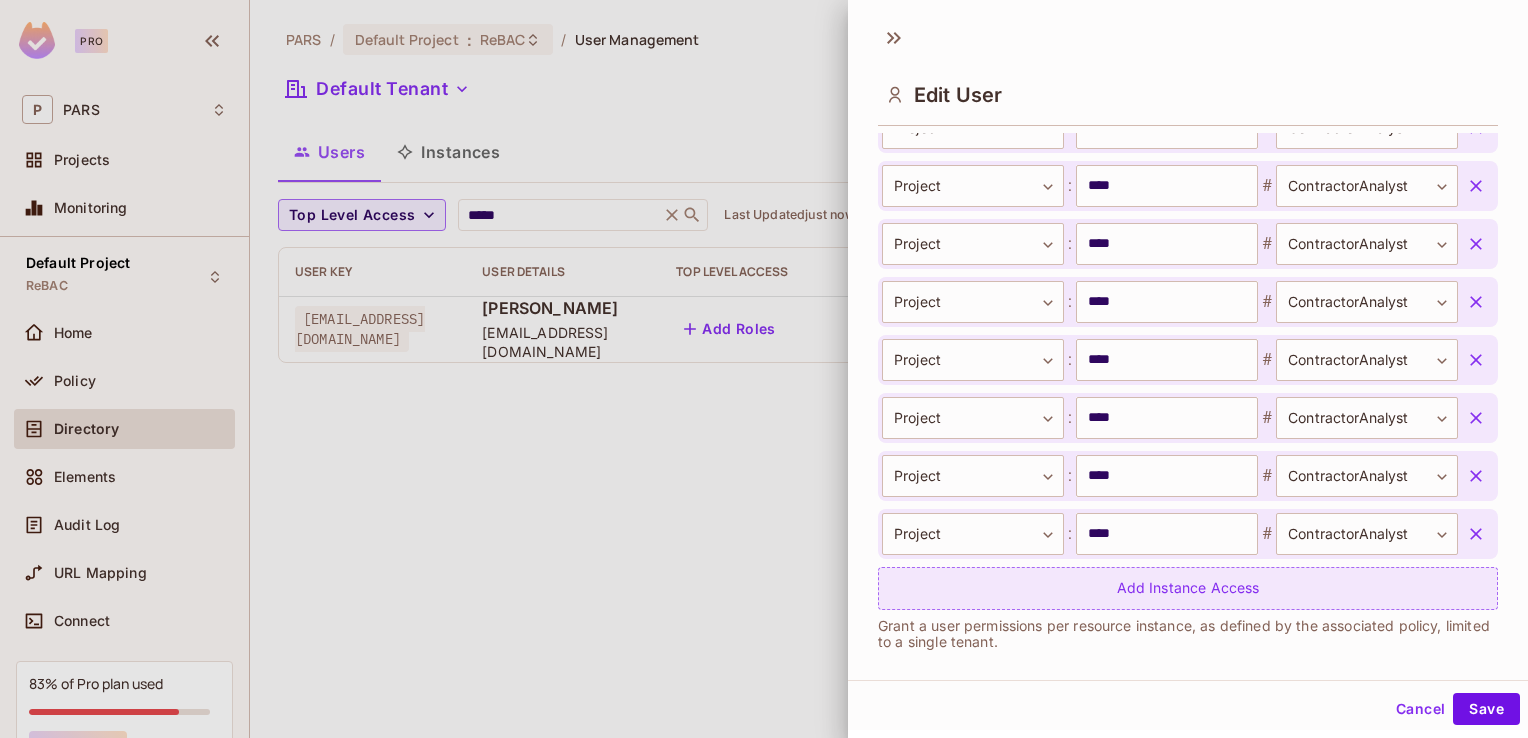 click on "Add Instance Access" at bounding box center (1188, 588) 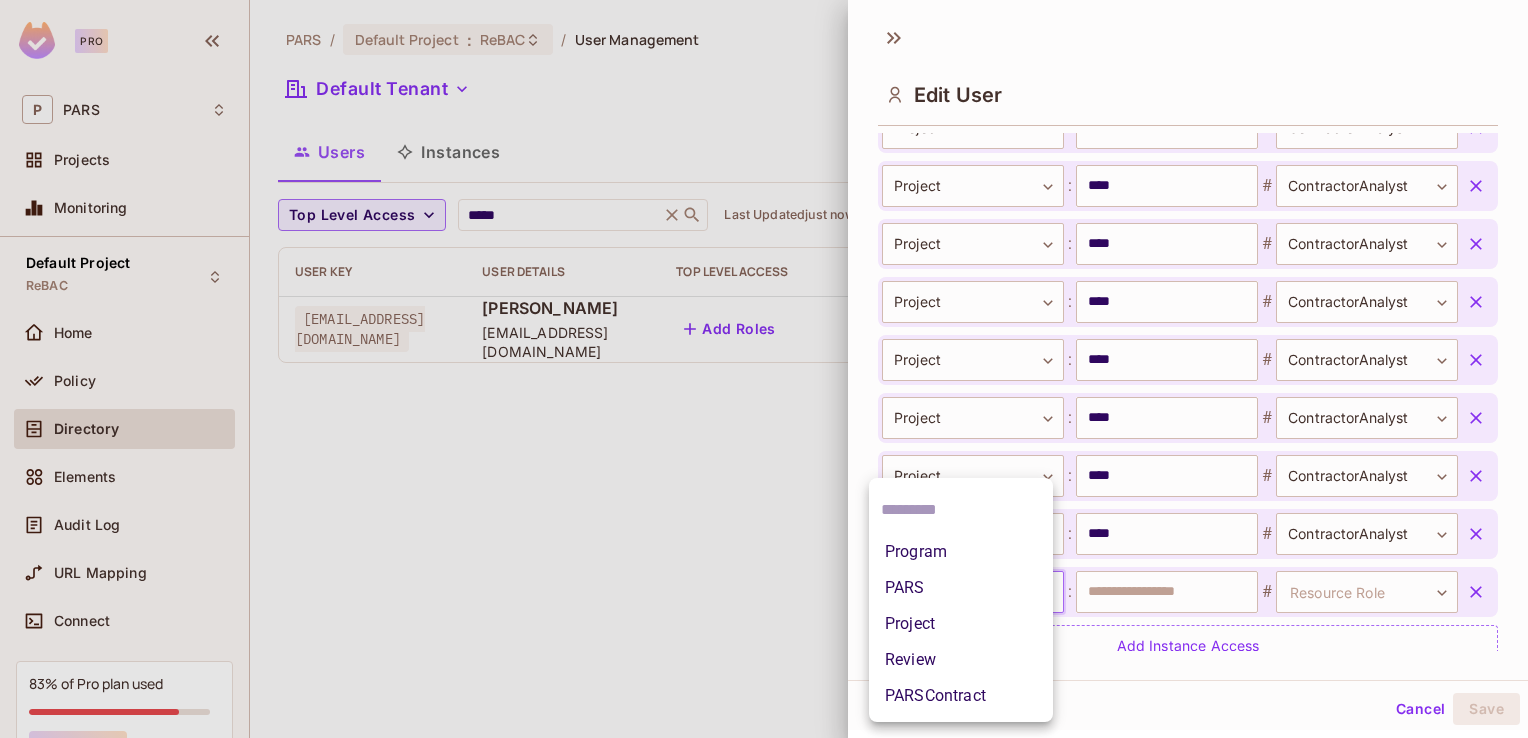 click on "**********" at bounding box center [764, 369] 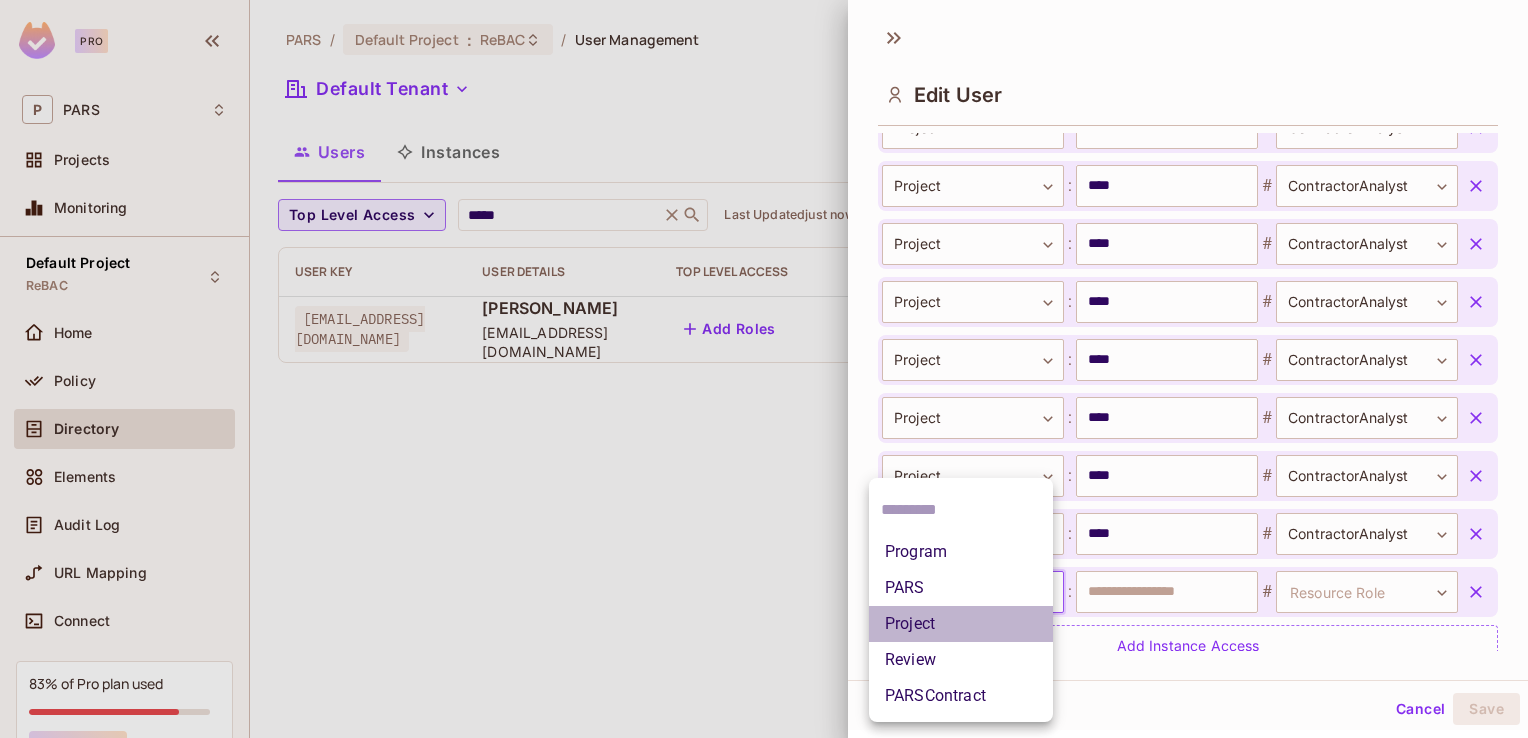 click on "Project" at bounding box center [961, 624] 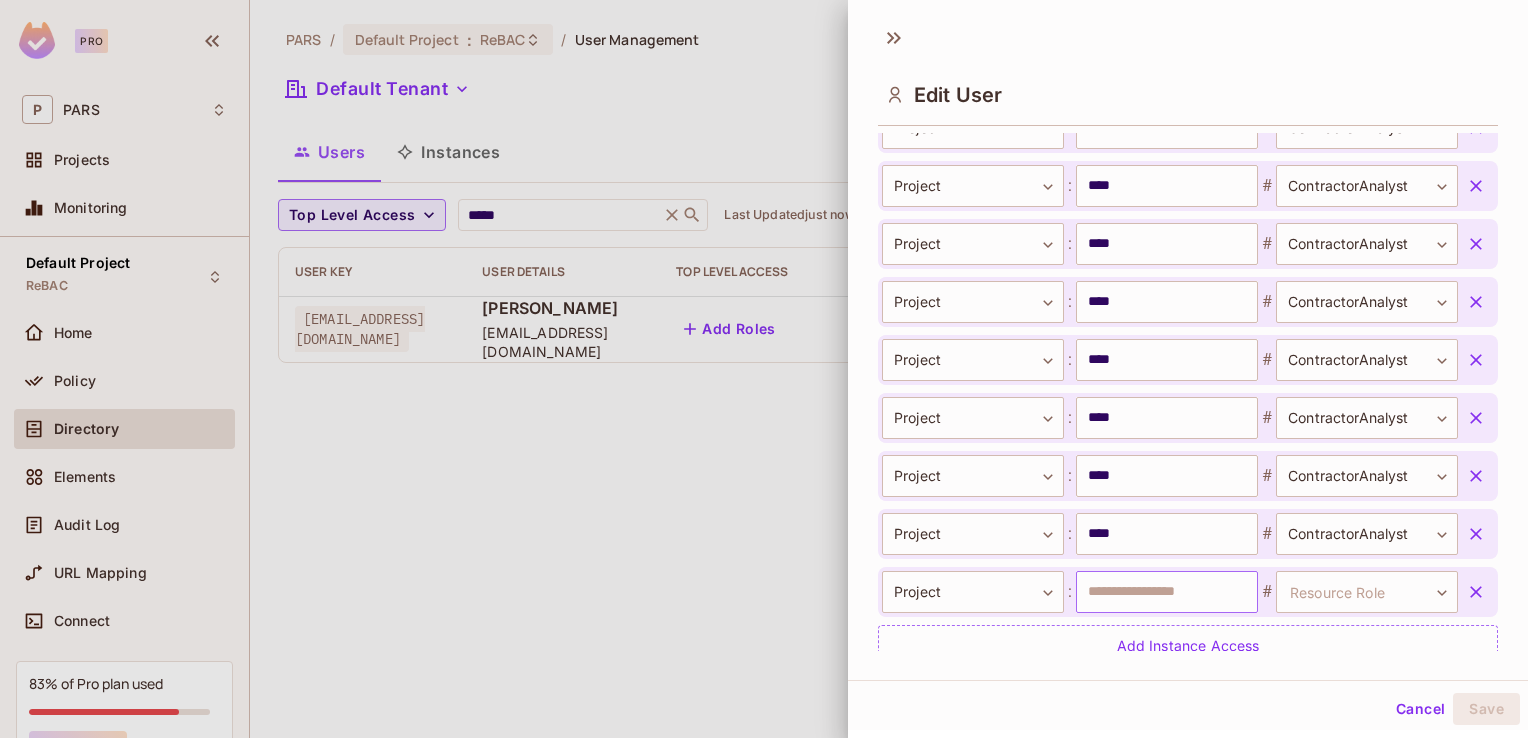 click at bounding box center [1167, 592] 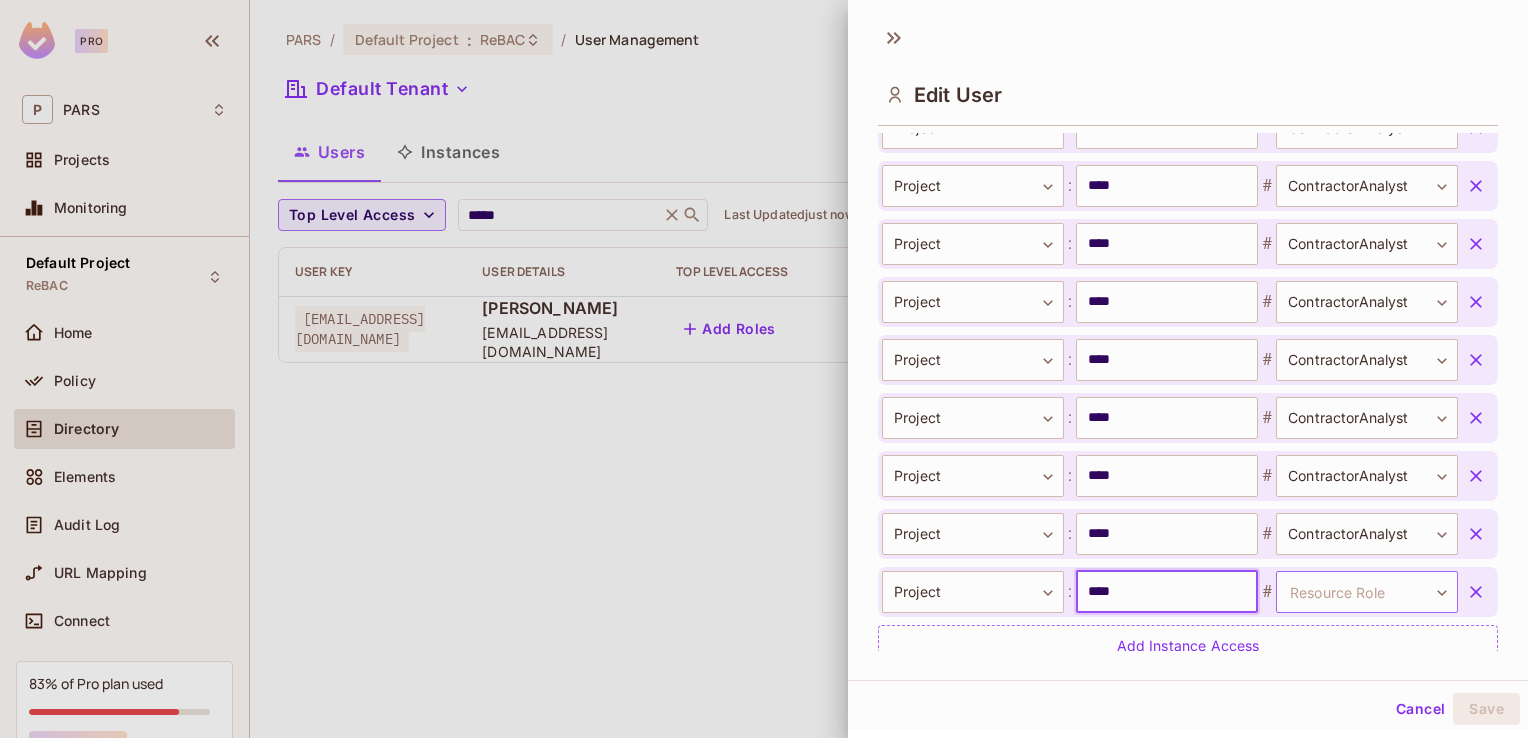 type on "****" 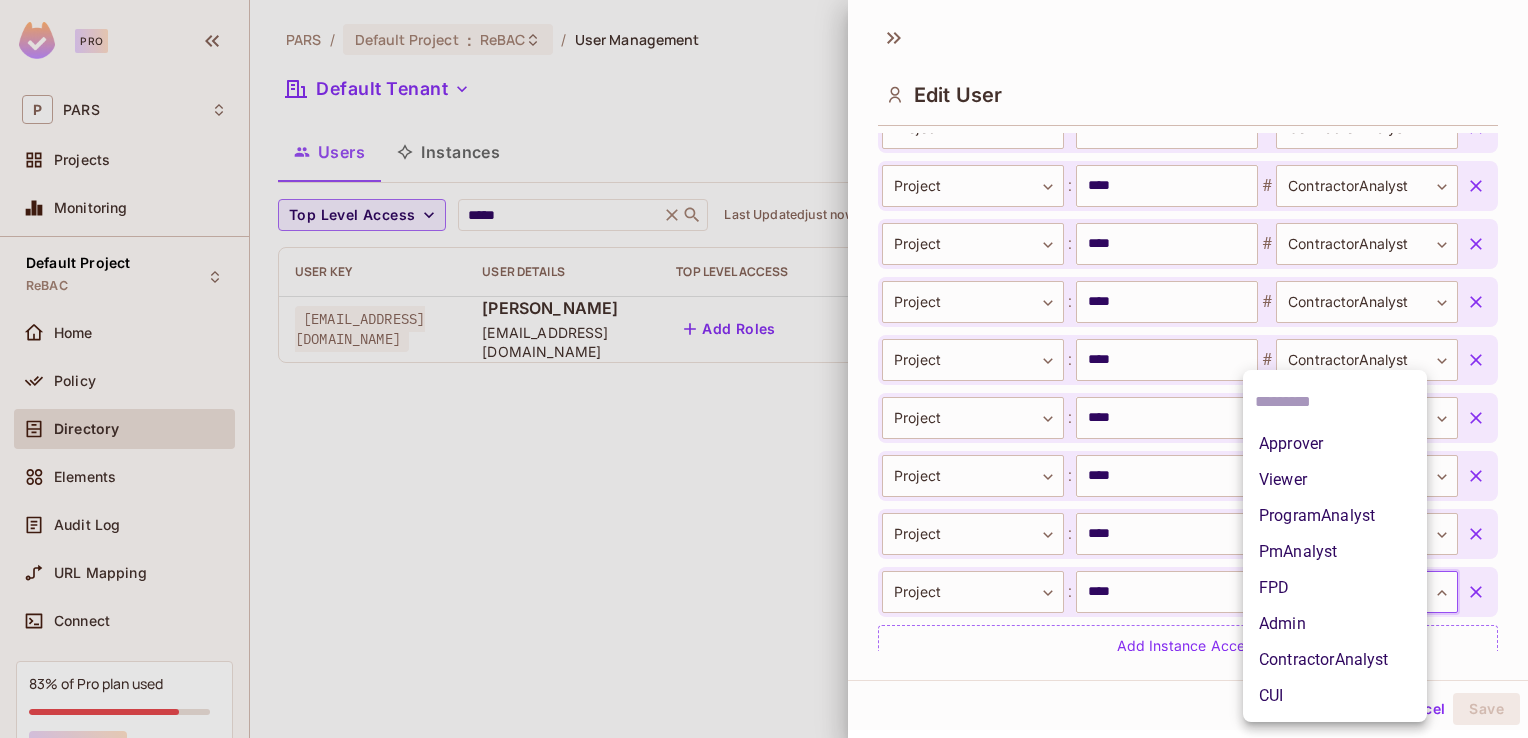 click on "ContractorAnalyst" at bounding box center (1335, 660) 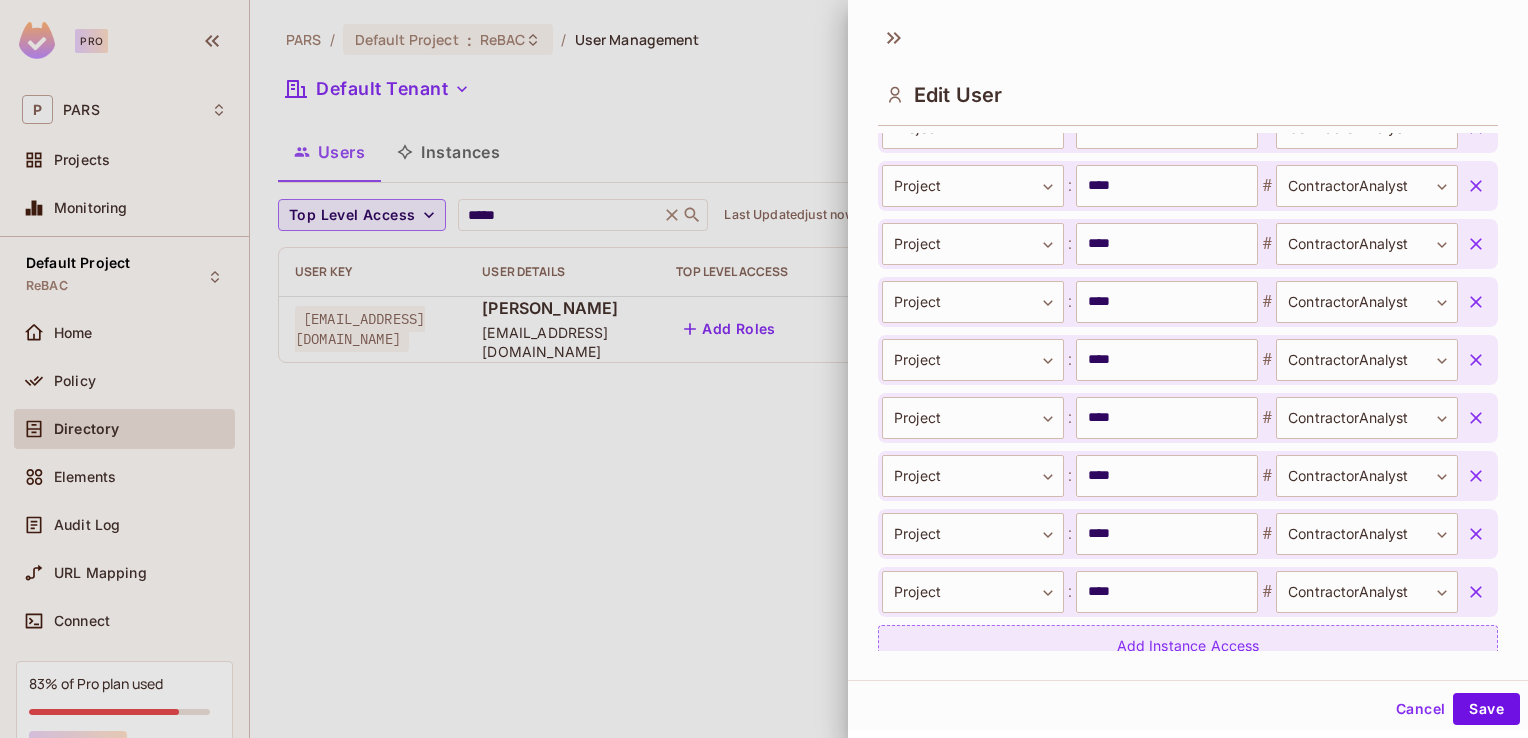 click on "Add Instance Access" at bounding box center [1188, 646] 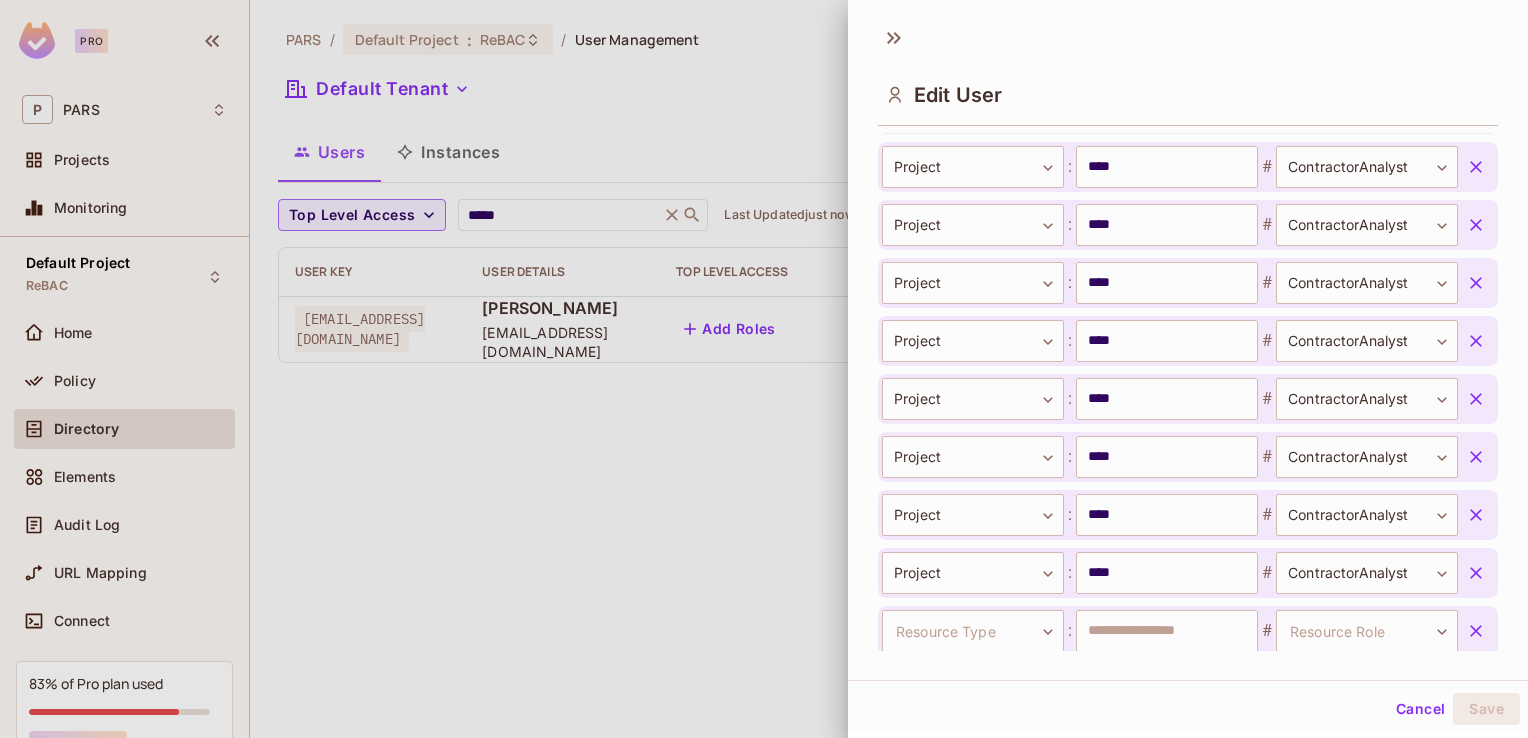scroll, scrollTop: 1484, scrollLeft: 0, axis: vertical 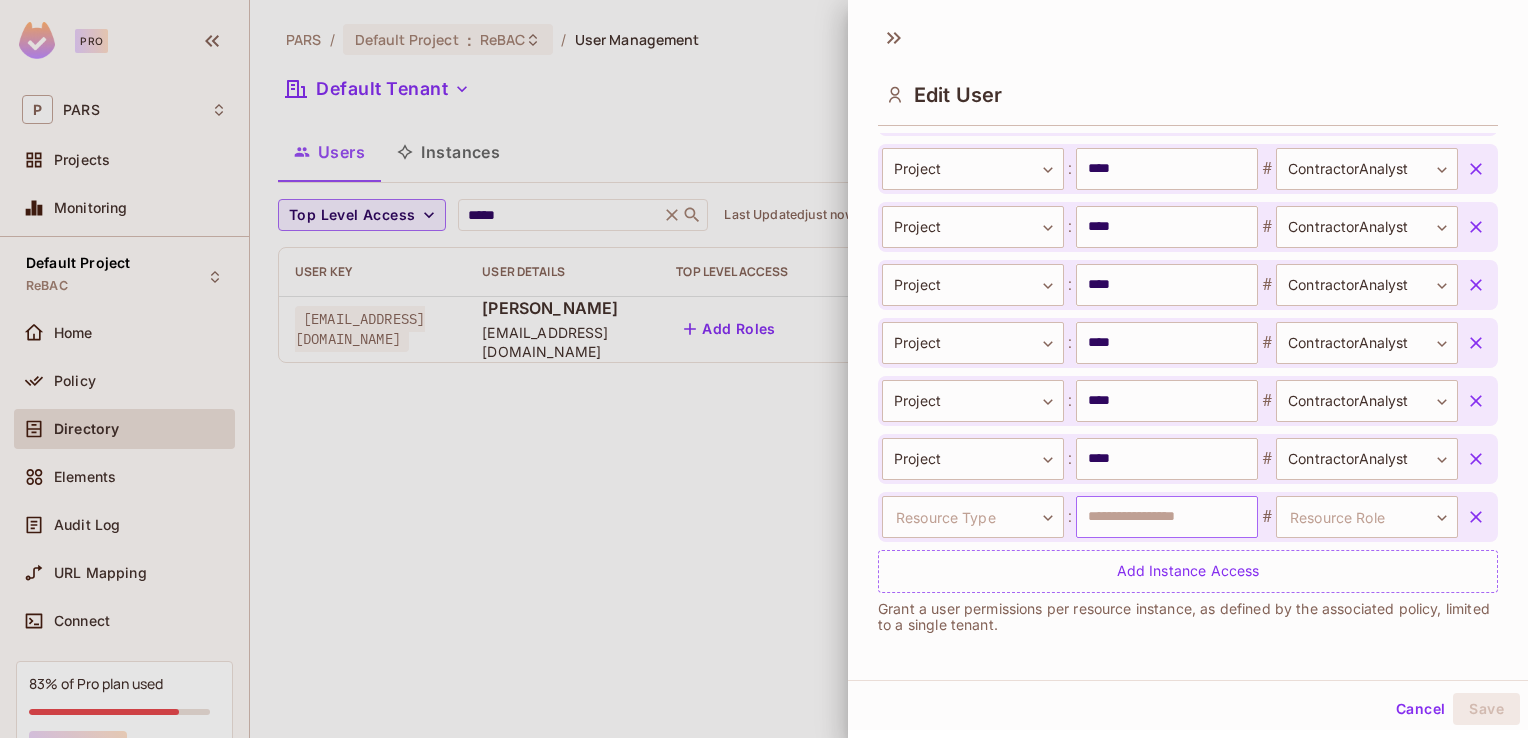 click at bounding box center [1167, 517] 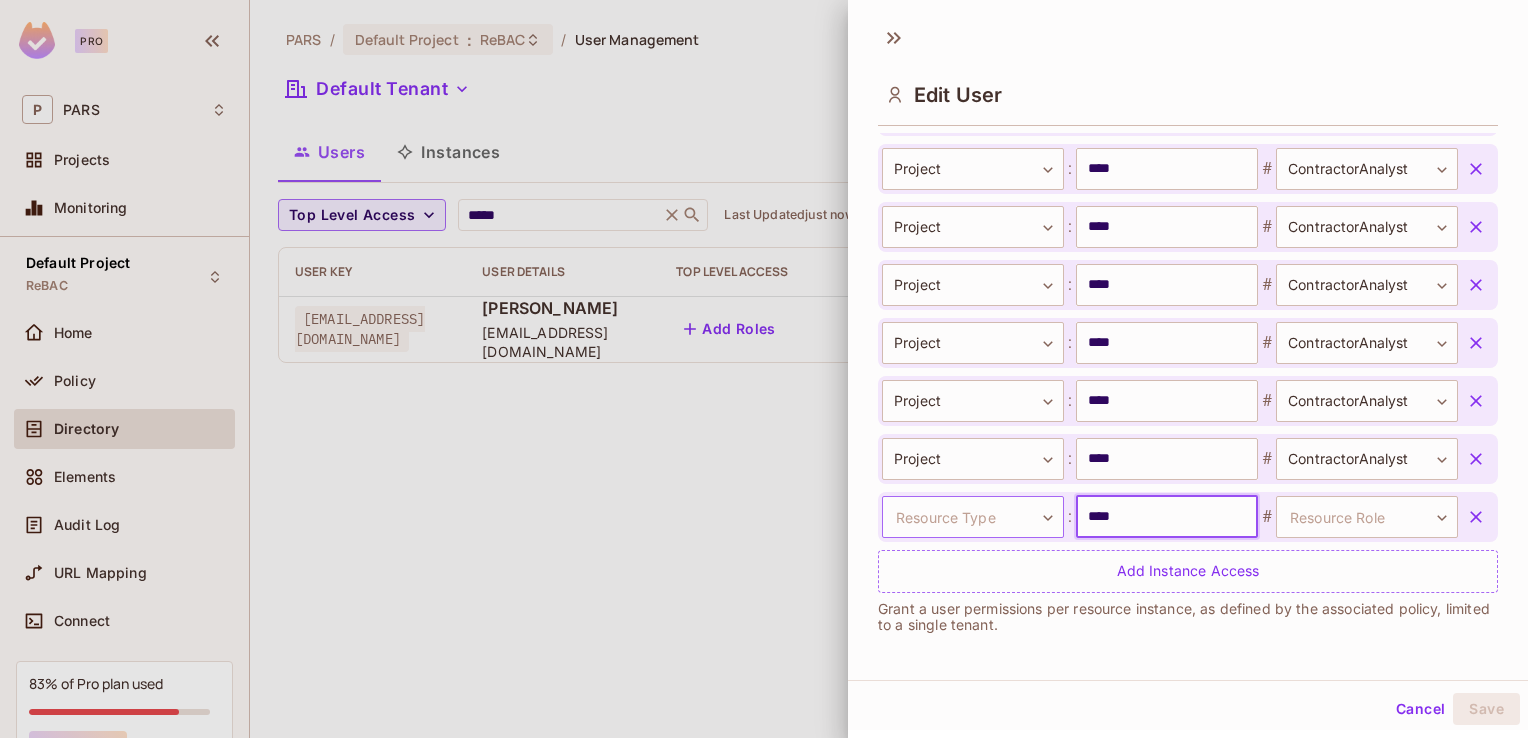 type on "****" 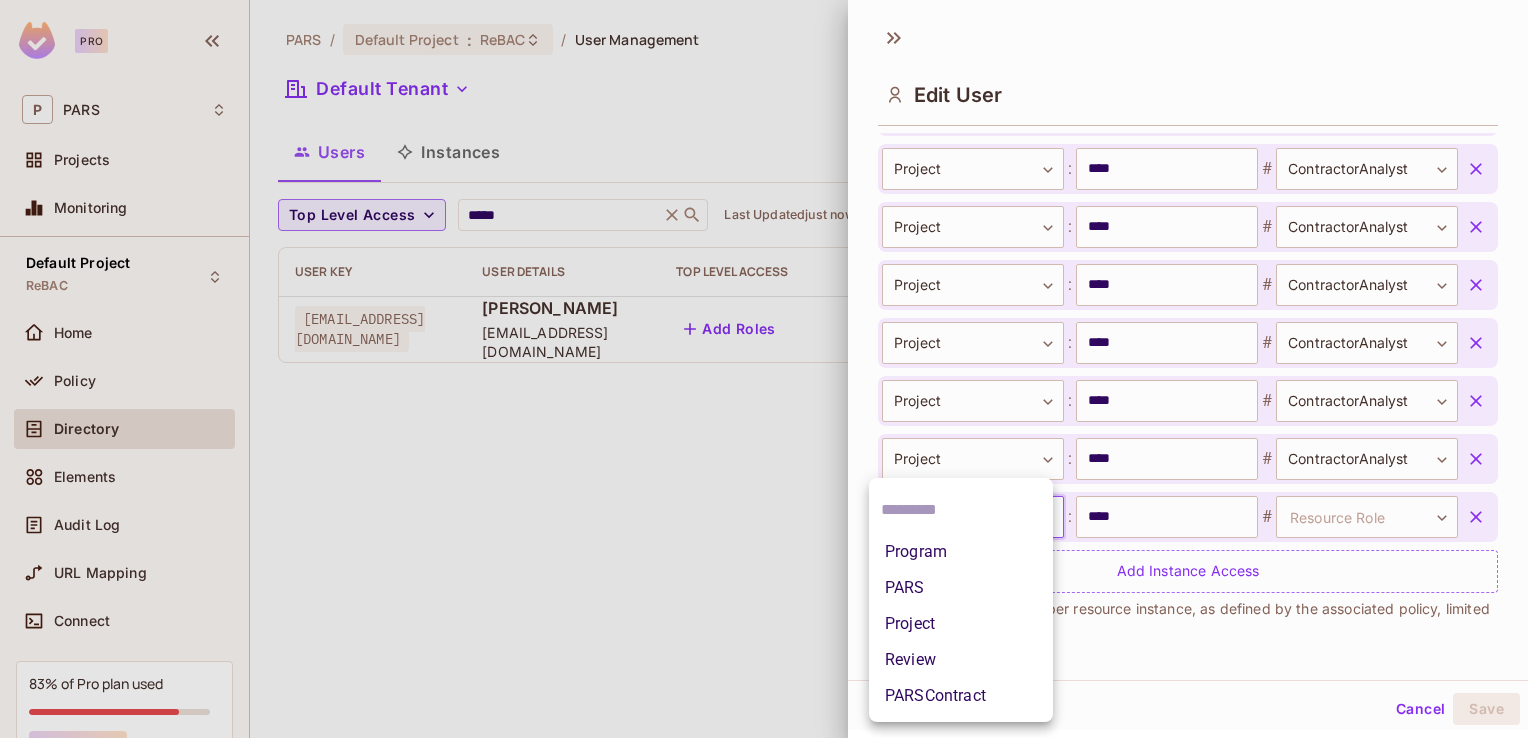 click on "Project" at bounding box center (961, 624) 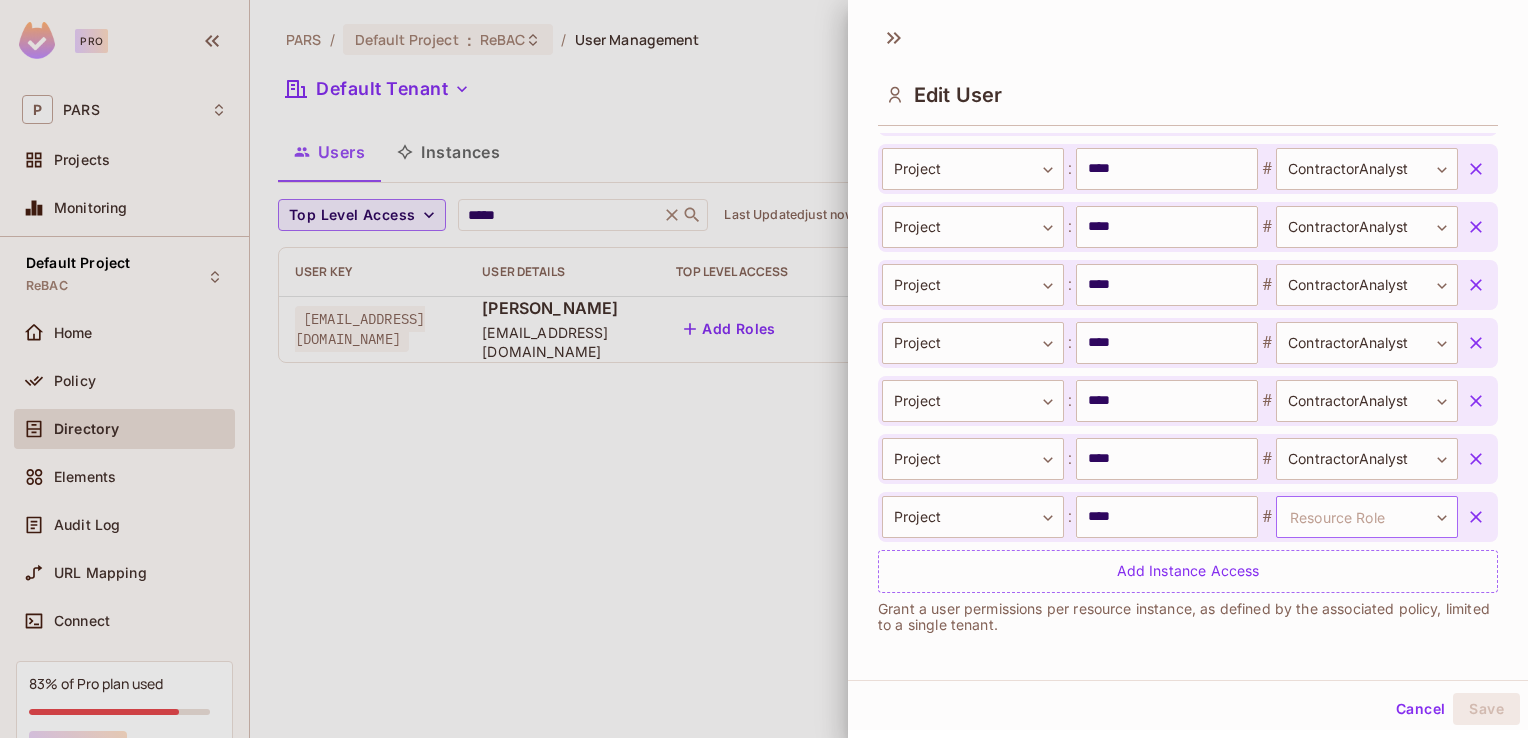 click on "**********" at bounding box center [764, 369] 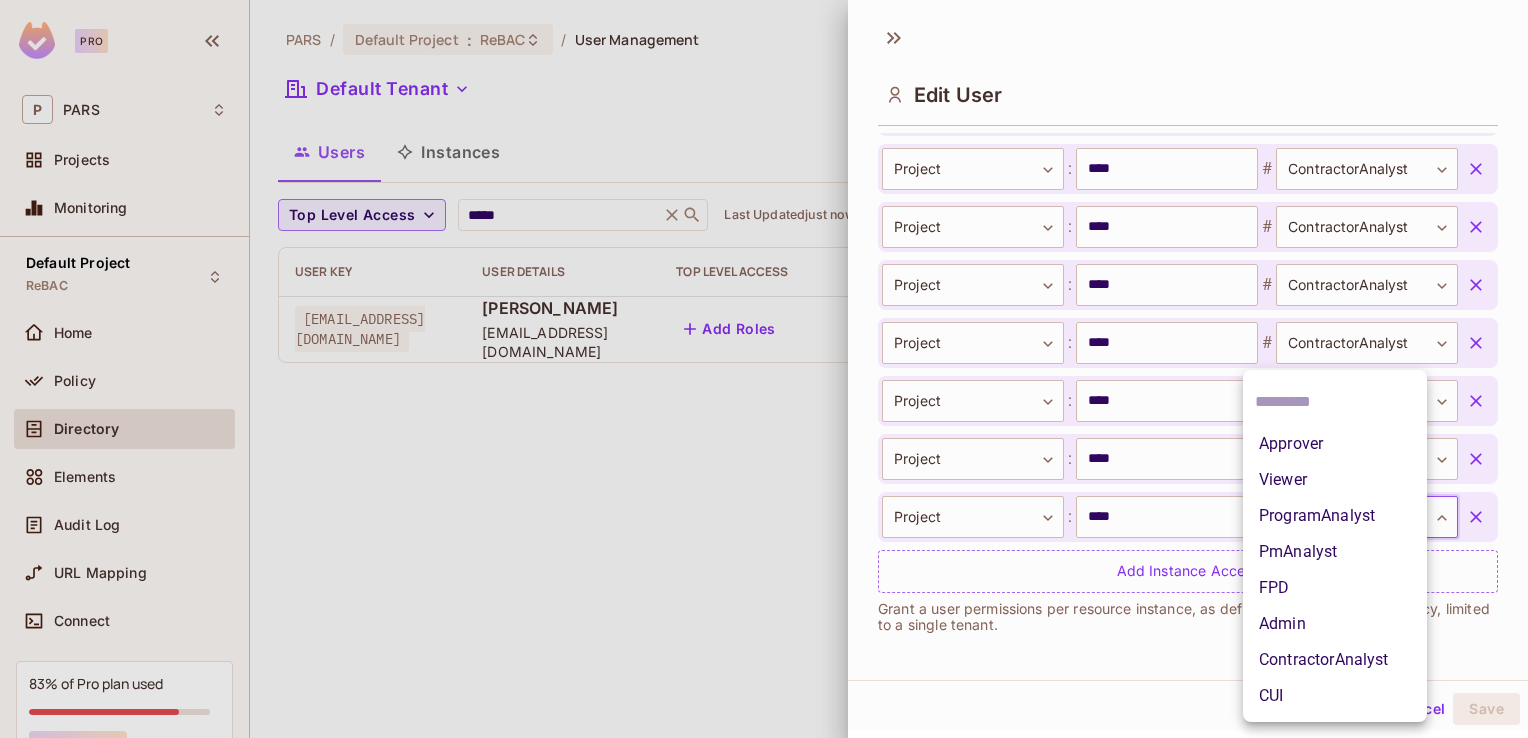 click on "ContractorAnalyst" at bounding box center (1335, 660) 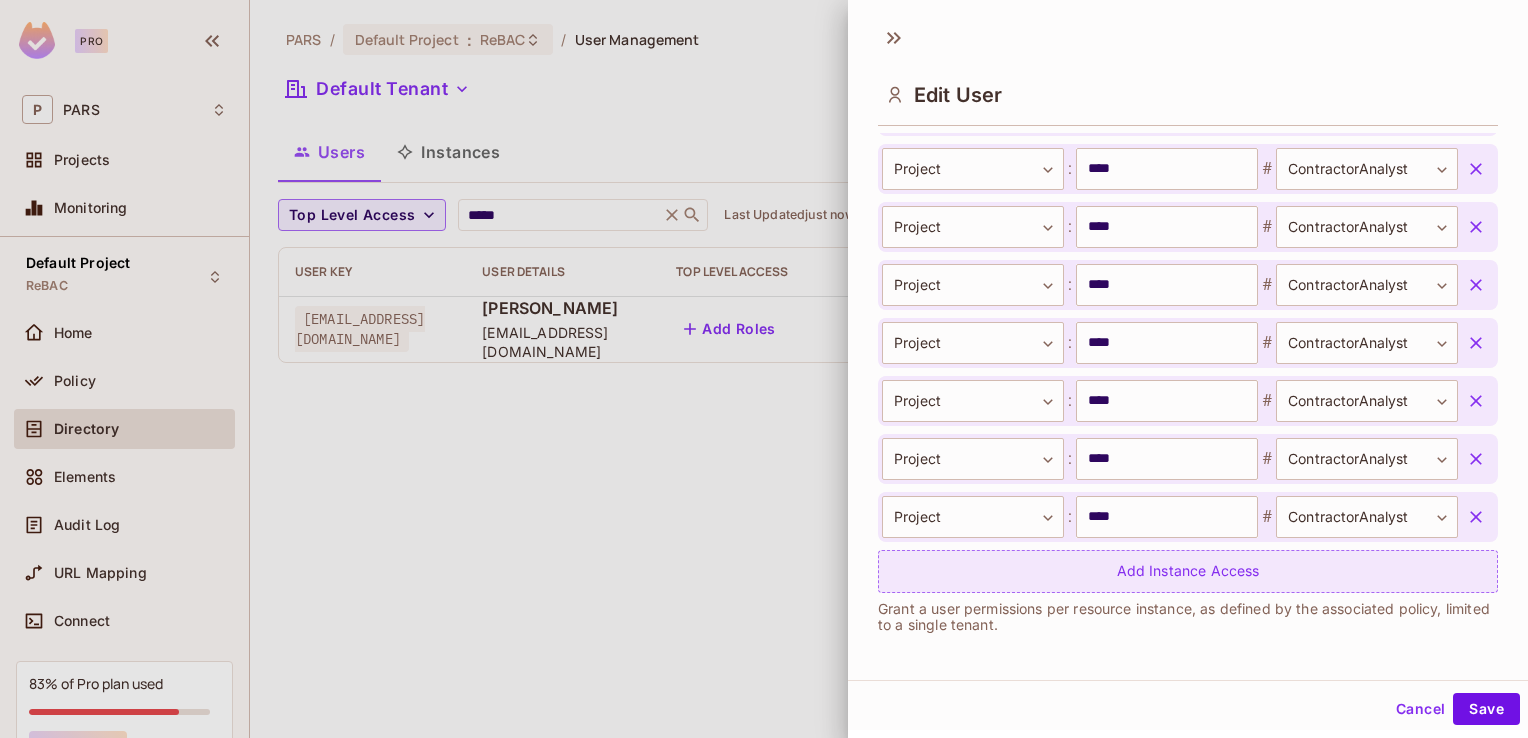 click on "Add Instance Access" at bounding box center [1188, 571] 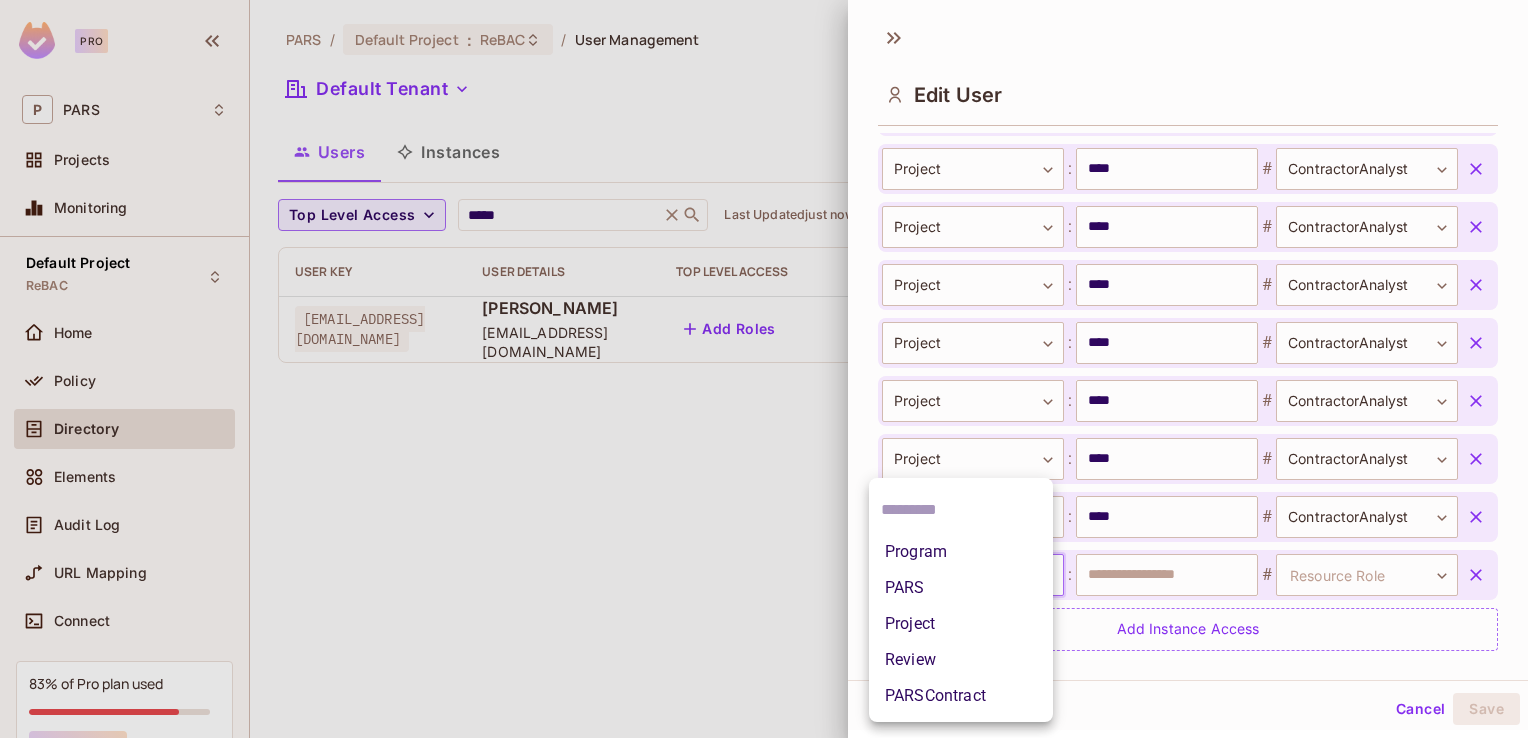 click on "**********" at bounding box center (764, 369) 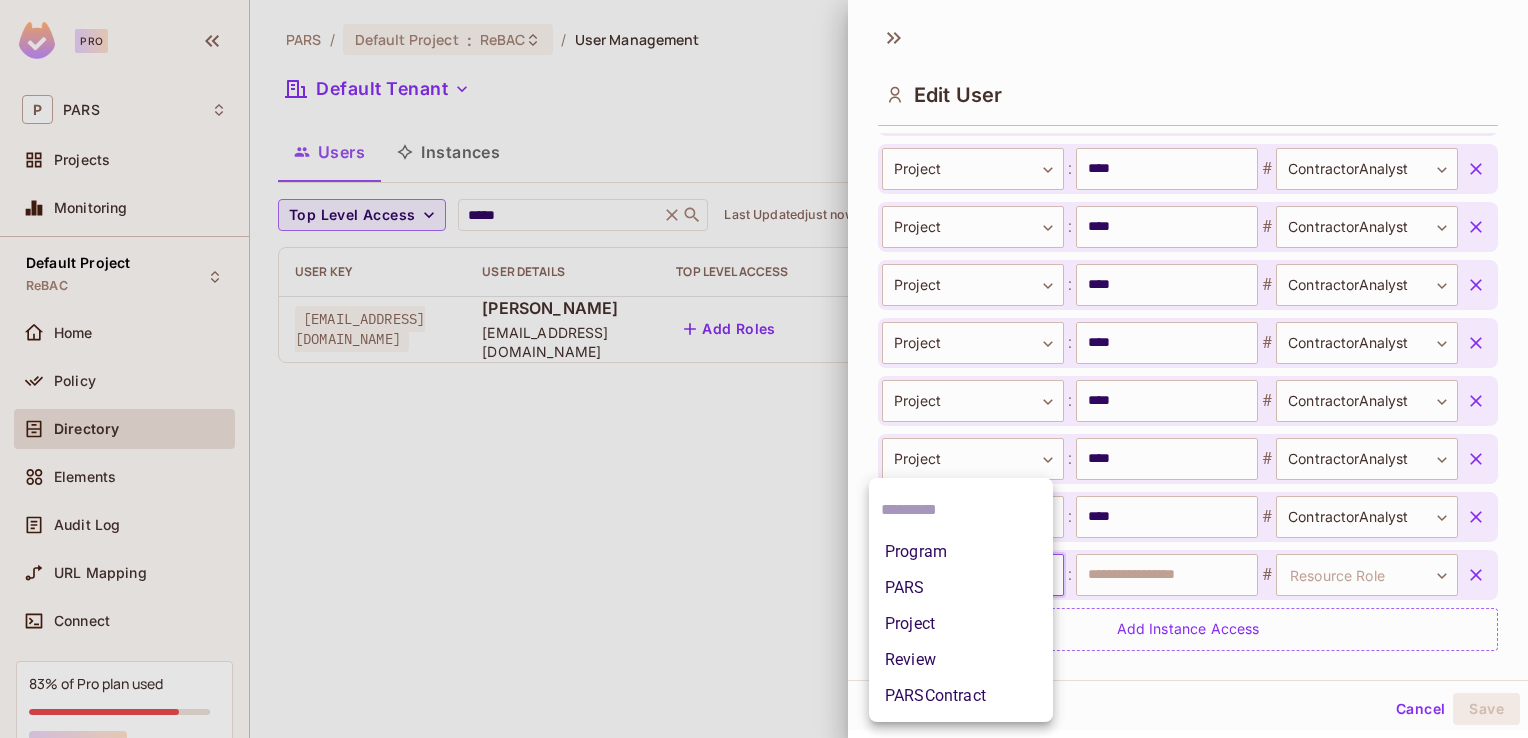 click on "Project" at bounding box center (961, 624) 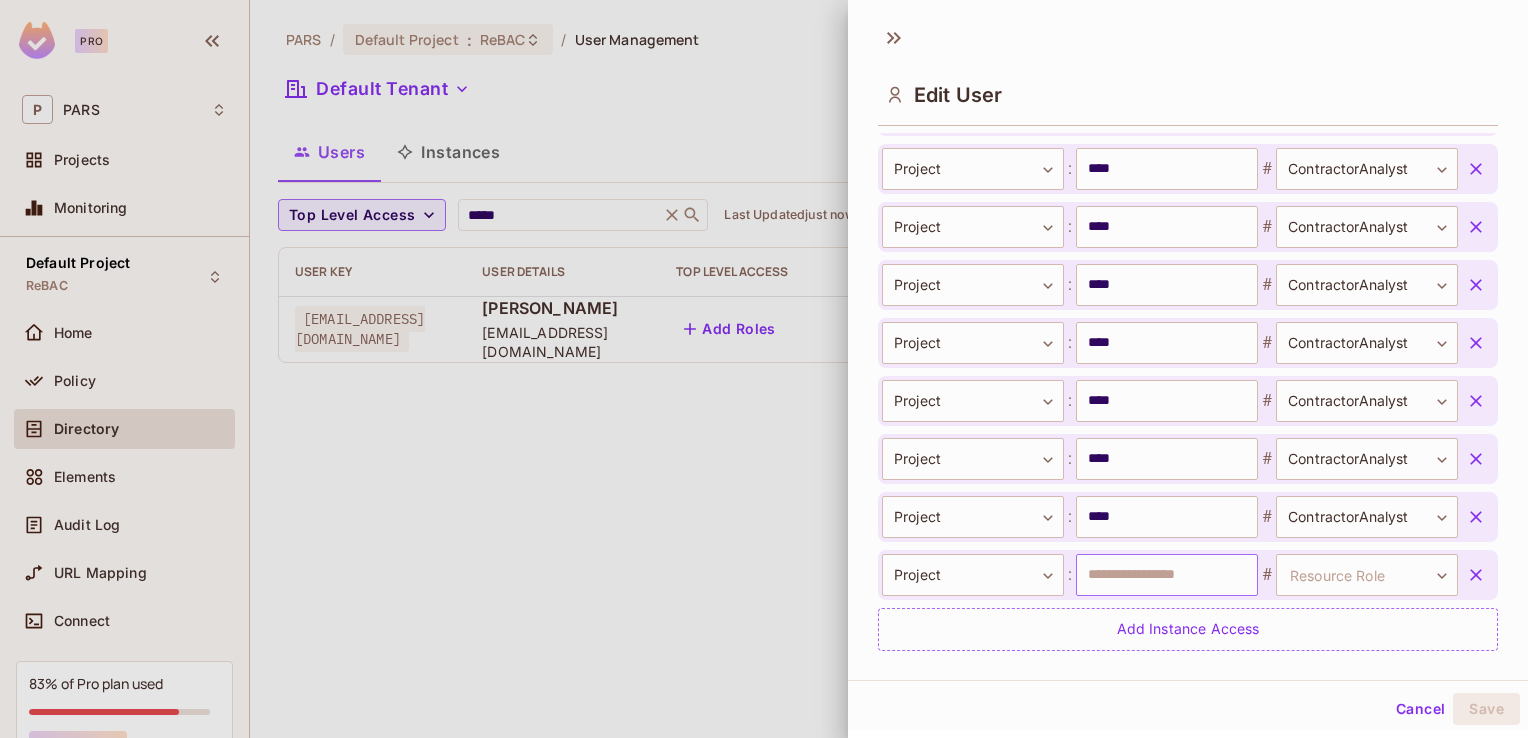 click at bounding box center [1167, 575] 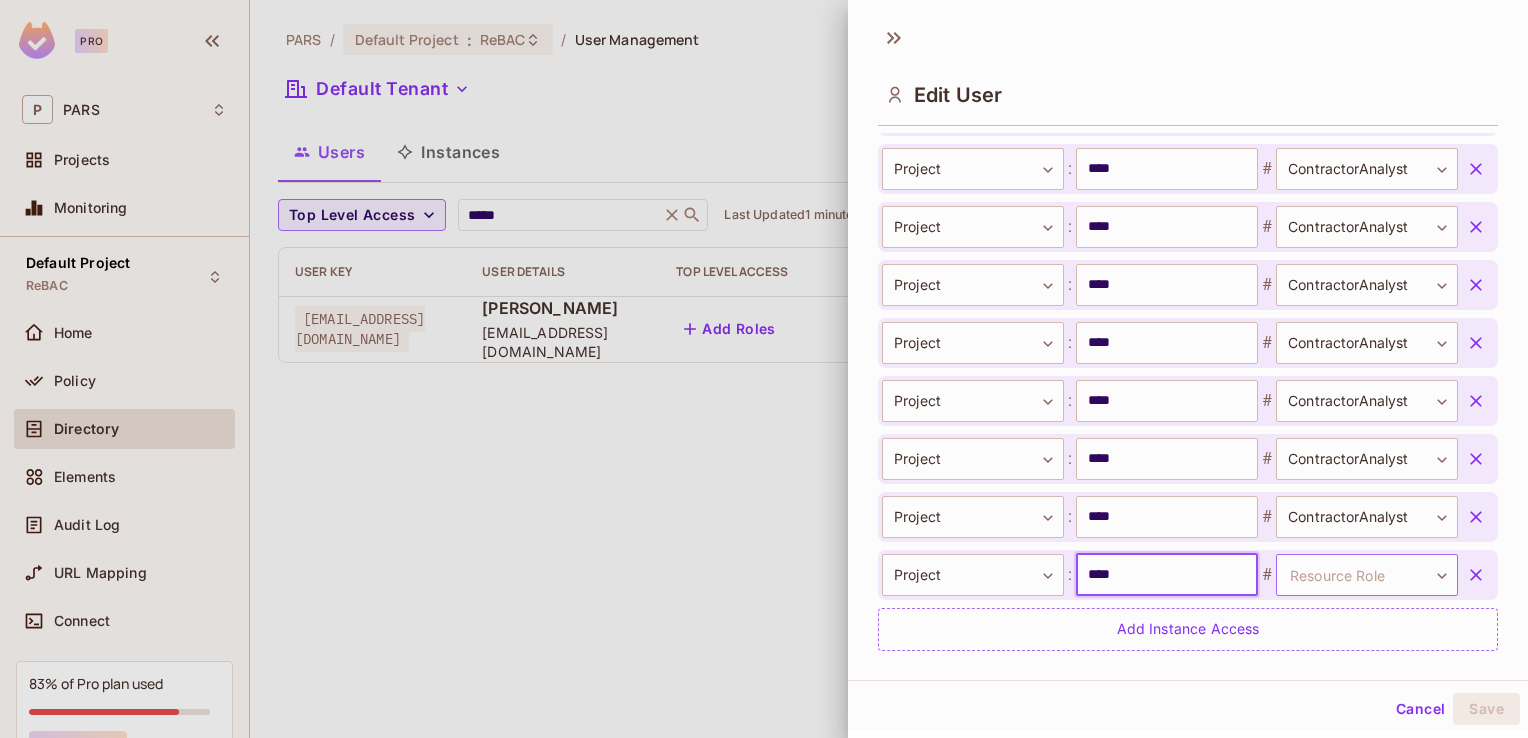 type on "****" 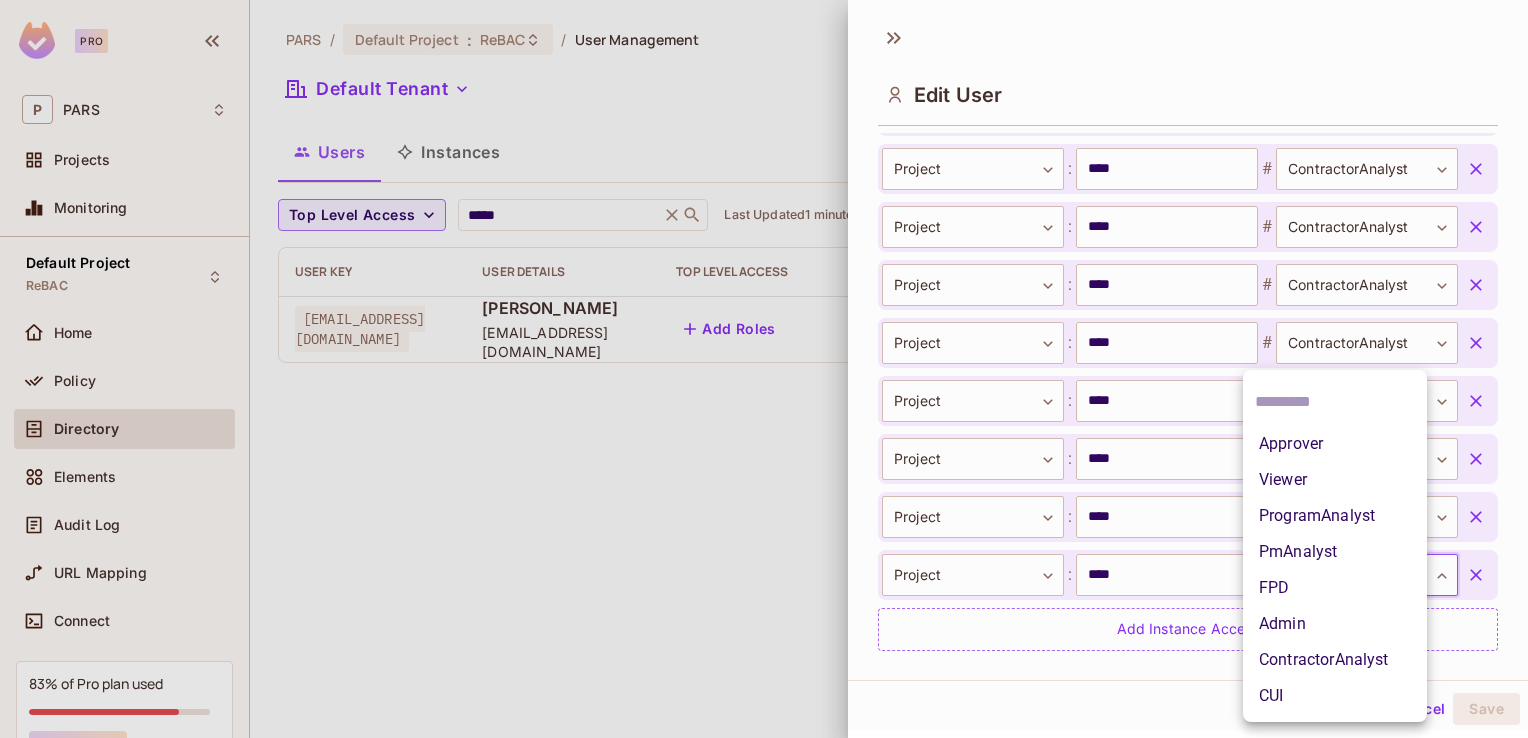 click on "ContractorAnalyst" at bounding box center [1335, 660] 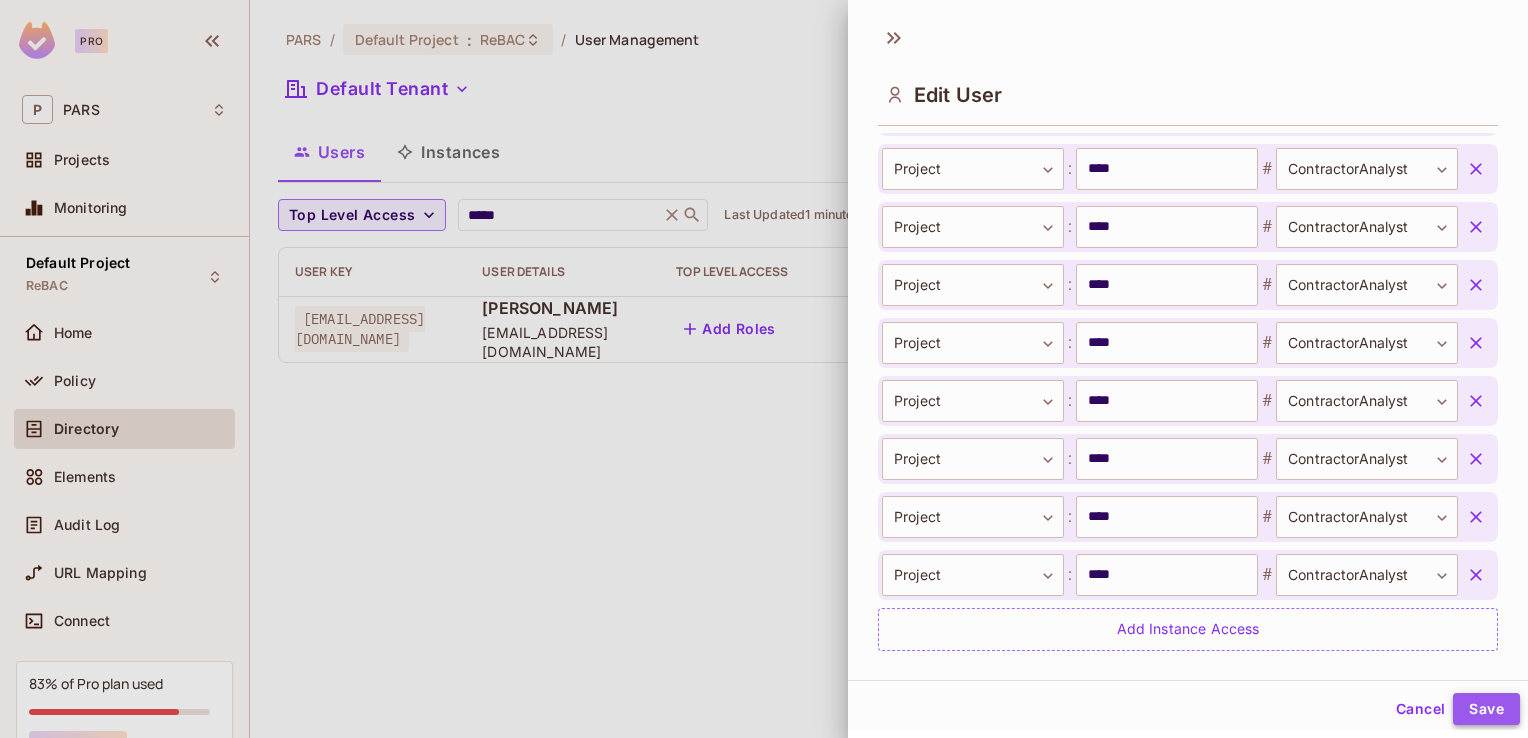 click on "Save" at bounding box center (1486, 709) 